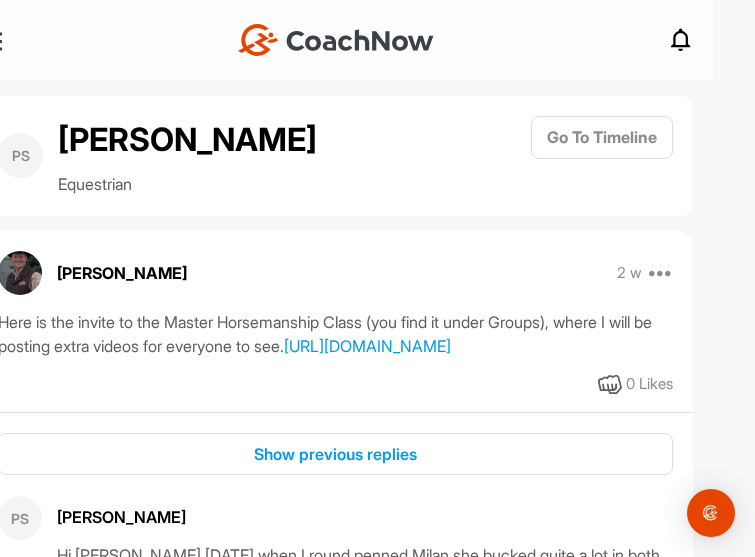 scroll, scrollTop: 0, scrollLeft: 0, axis: both 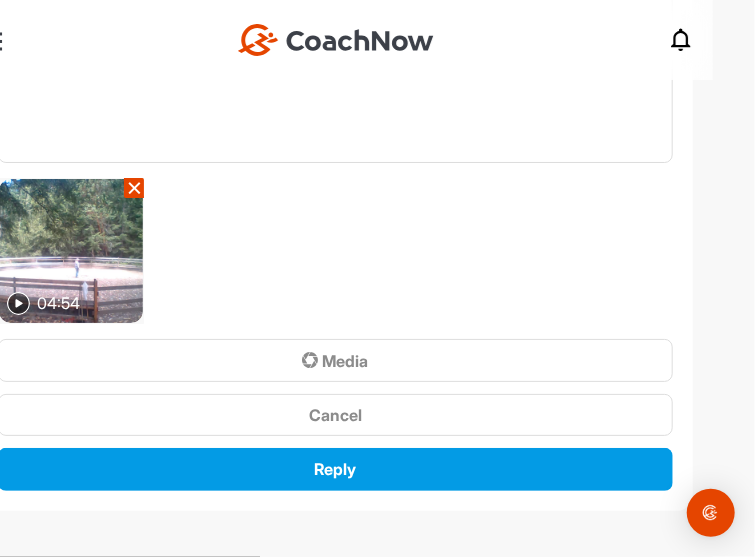 click at bounding box center (71, 251) 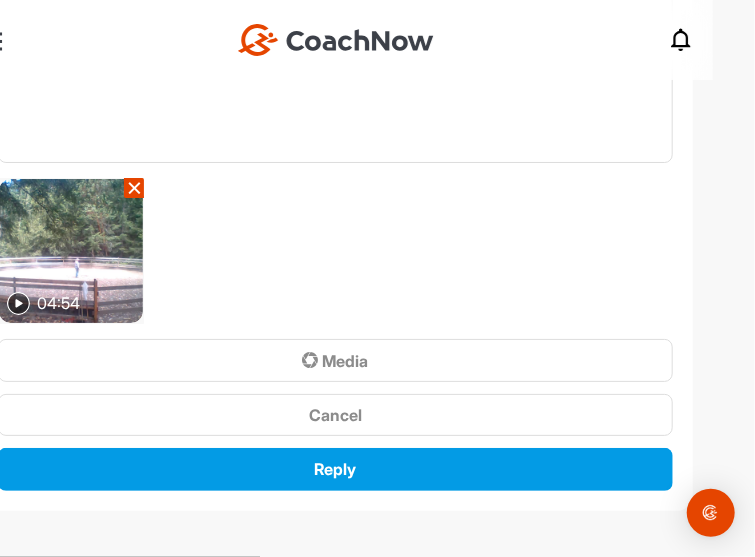 scroll, scrollTop: 4792, scrollLeft: 0, axis: vertical 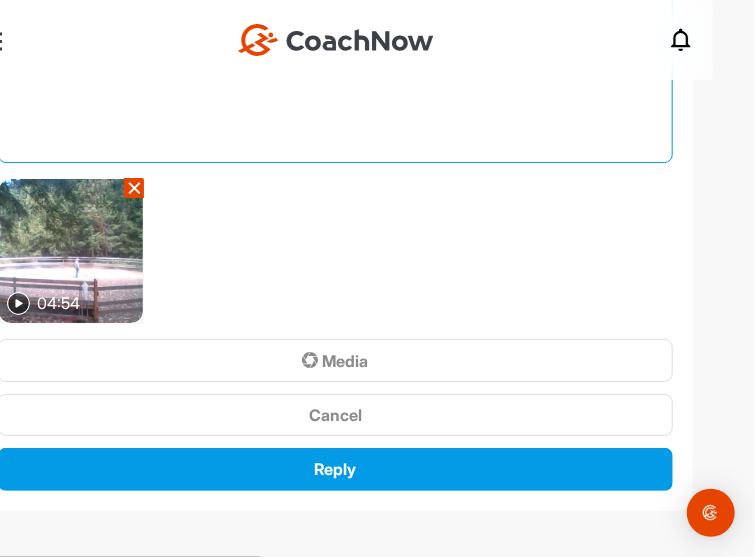 click at bounding box center [335, 63] 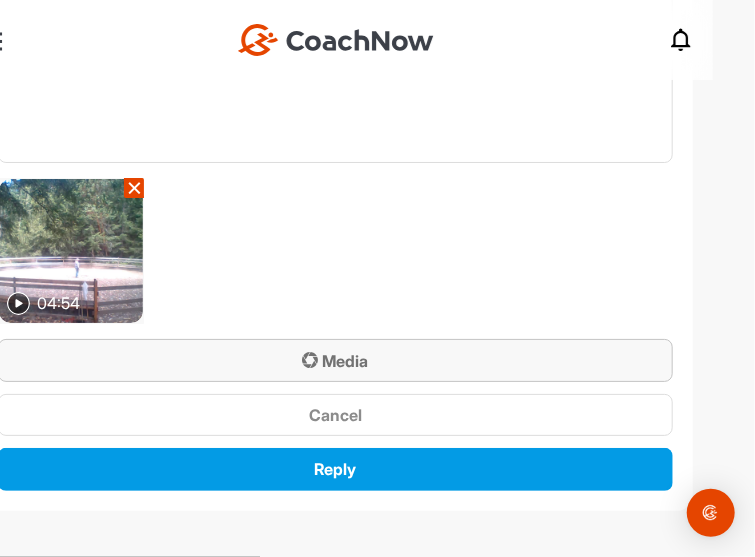 click on "Media" at bounding box center [336, 361] 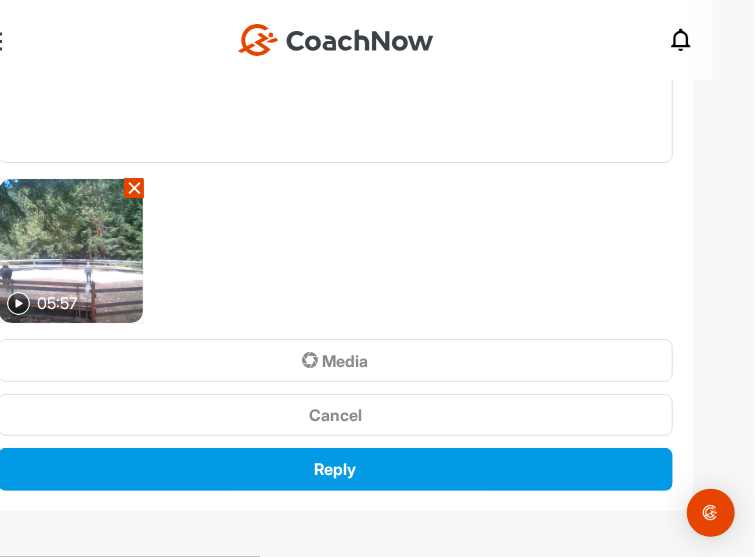 click on "+ Create New Space New Group New Tag New List New Template Notifications Invitations Today Doug M.   replied to a post : "This format doesn’t work fo..." 17 h  • Paula S. / Equestrian This Week Doug M.   liked your post . 2 d  • Paula Shemming / Equestrian Doug M.   liked your post . 3 d  • Paula Shemming / Equestrian Marianne A.   created a post : "COLBY AND PATRICK ARE ON......" 3 d  • Master Horsemanship Class / General Marianne A.   created a post : "OUR APPOLOGIES! FOR TONIGHT..." 3 d  • Master Horsemanship Class / General Doug M.   replied to a post : "Perfect!
If she doesn’t re..." 4 d  • Paula S. / Equestrian Doug M.   replied to a post : "How are you handling the buck?" 4 d  • Paula S. / Equestrian Marianne A.   posted an image . 4 d  • Master Horsemanship Class / General Doug M.   liked your post . 5 d  • Paula Shemming / Equestrian Doug M.   replied to a post : "The girls do that" 5 d  • Paula S. / Equestrian MW Monica W.   replied to a post 6 d This Month Doug M.   : " "" at bounding box center [335, 40] 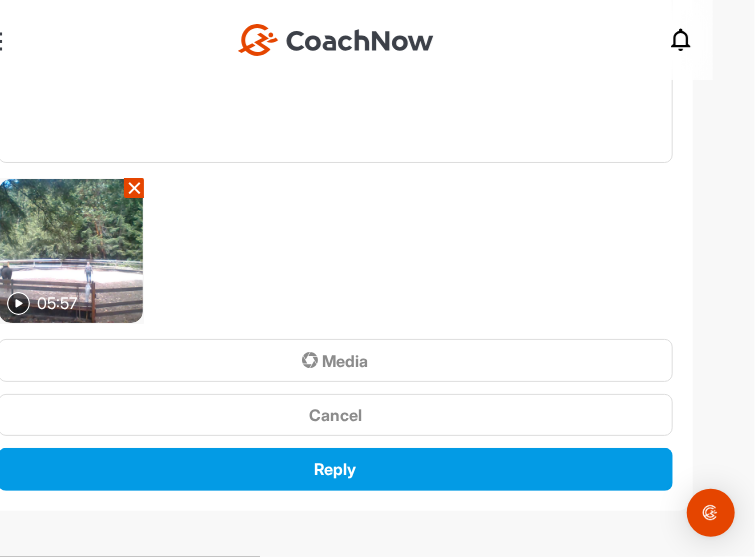 scroll, scrollTop: 4908, scrollLeft: 0, axis: vertical 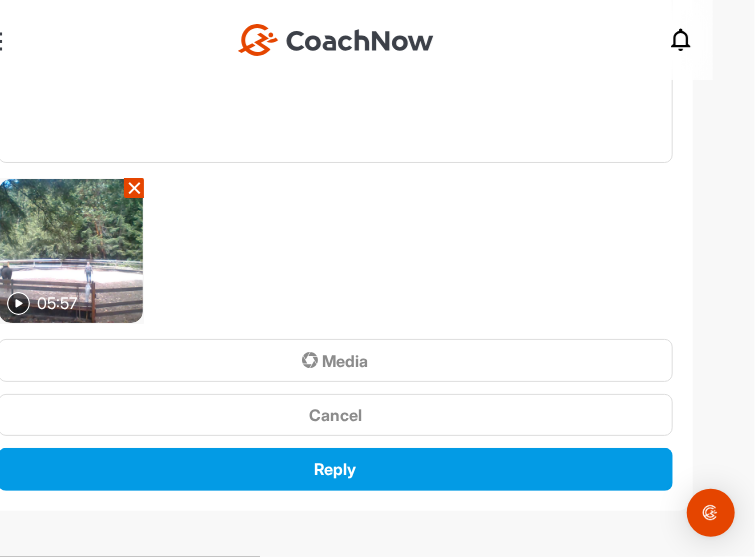 click on "05:57 ✕   Media   Cancel   Reply" at bounding box center (335, 334) 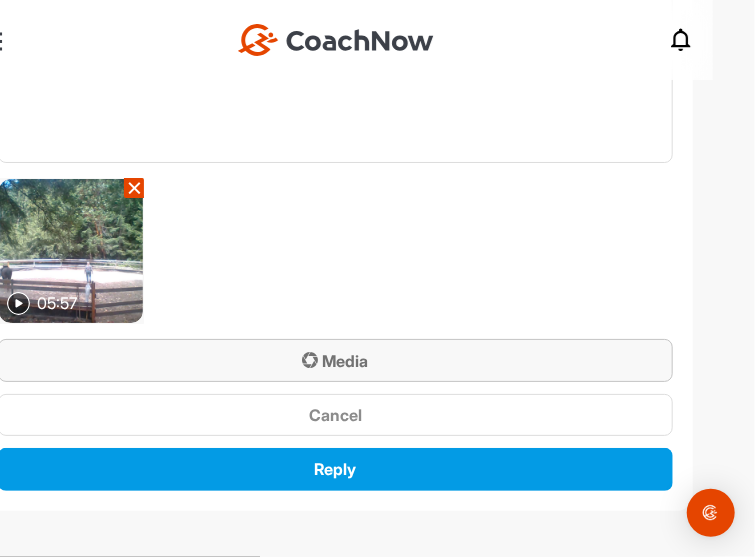 click on "Media" at bounding box center [336, 361] 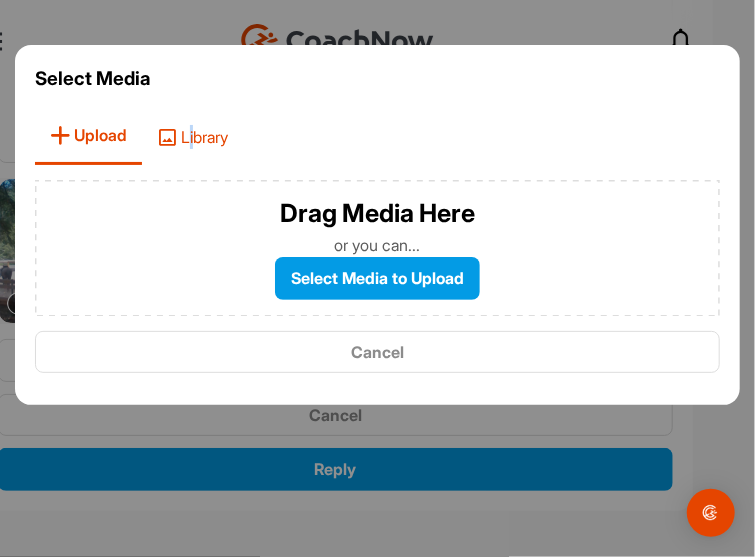 click on "Library" at bounding box center [192, 136] 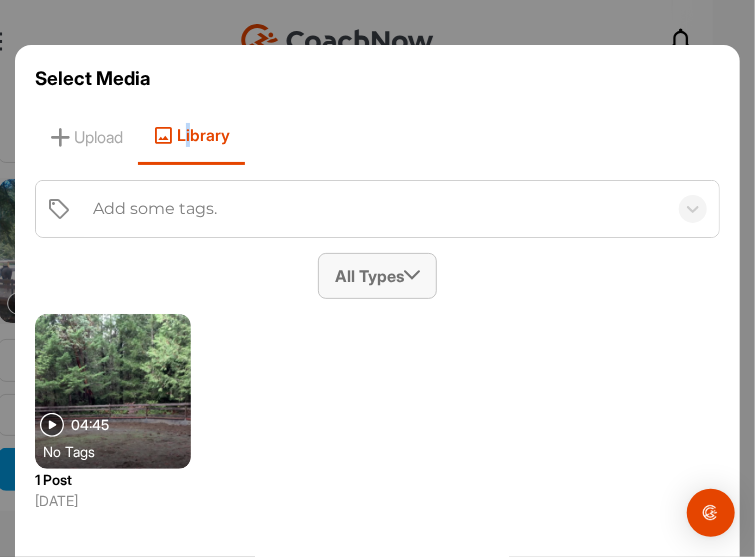 click at bounding box center [412, 275] 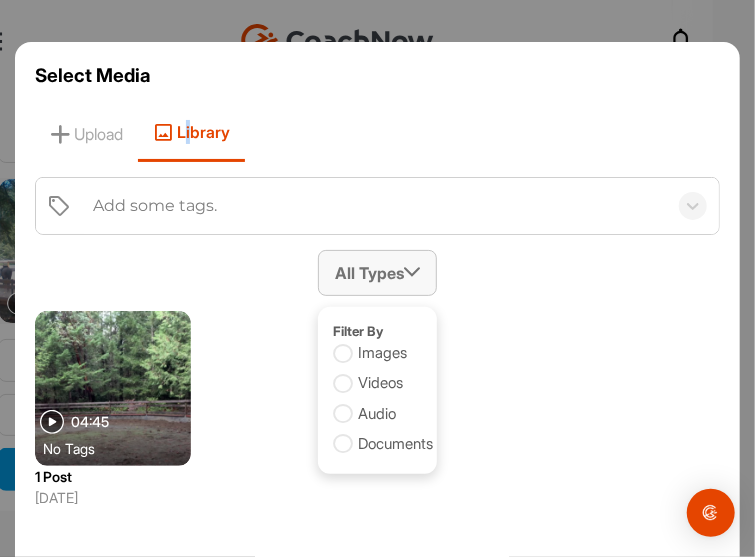 scroll, scrollTop: 0, scrollLeft: 0, axis: both 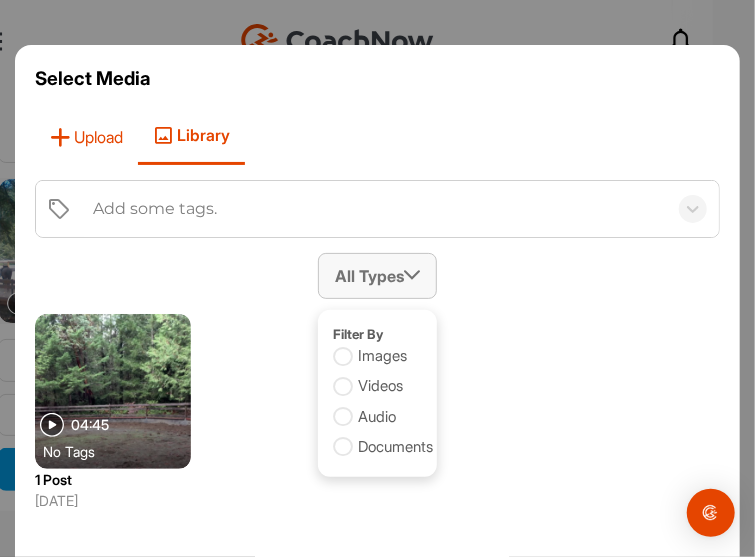 click on "Upload" at bounding box center [86, 136] 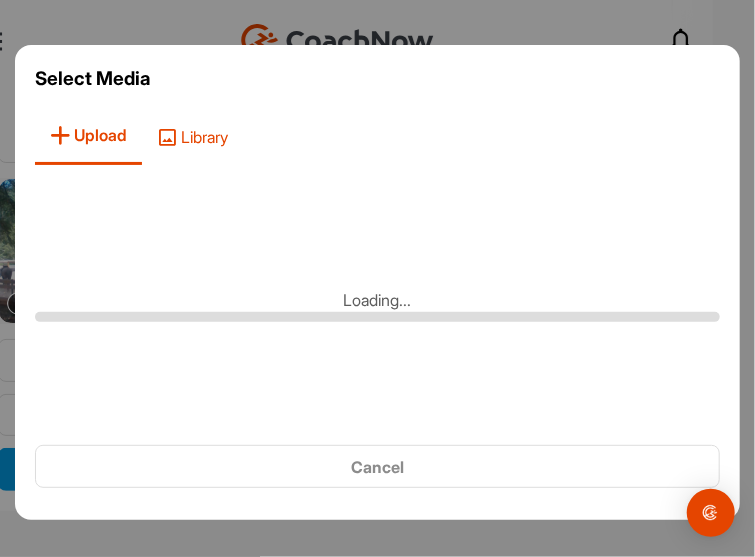 click at bounding box center [167, 137] 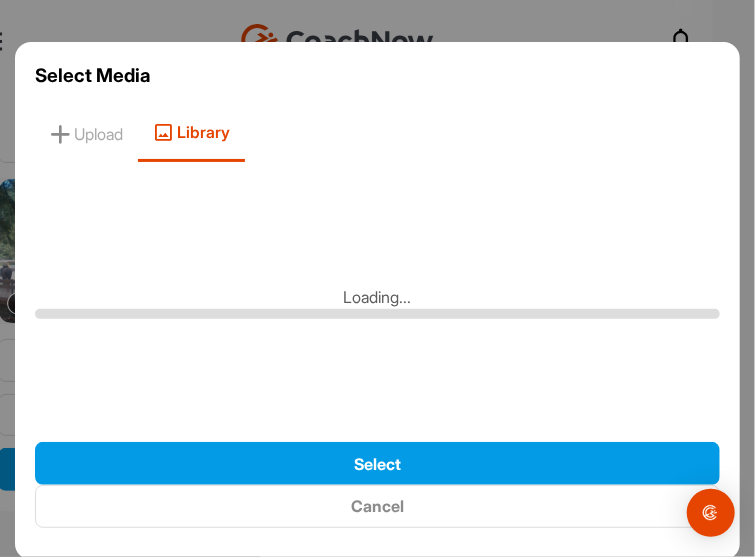 scroll, scrollTop: 4, scrollLeft: 0, axis: vertical 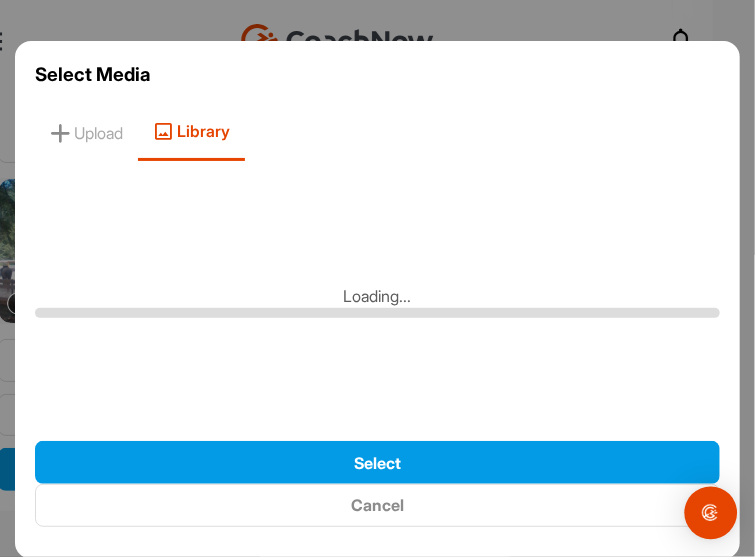 click at bounding box center [711, 513] 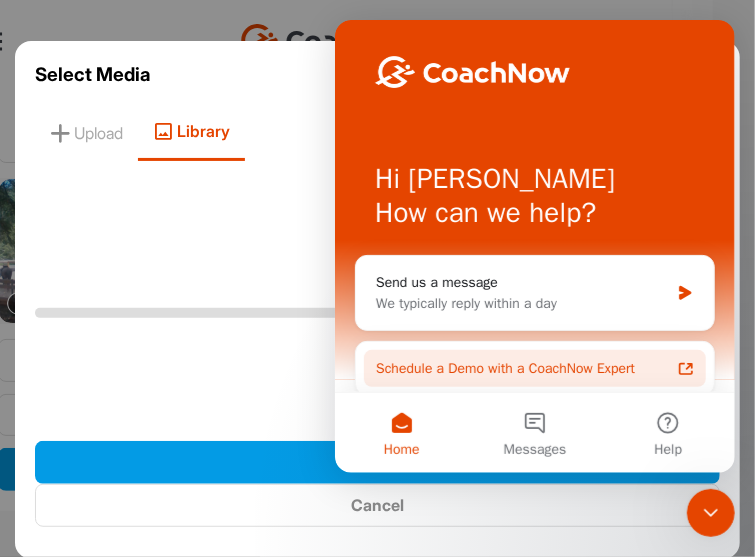 scroll, scrollTop: 0, scrollLeft: 0, axis: both 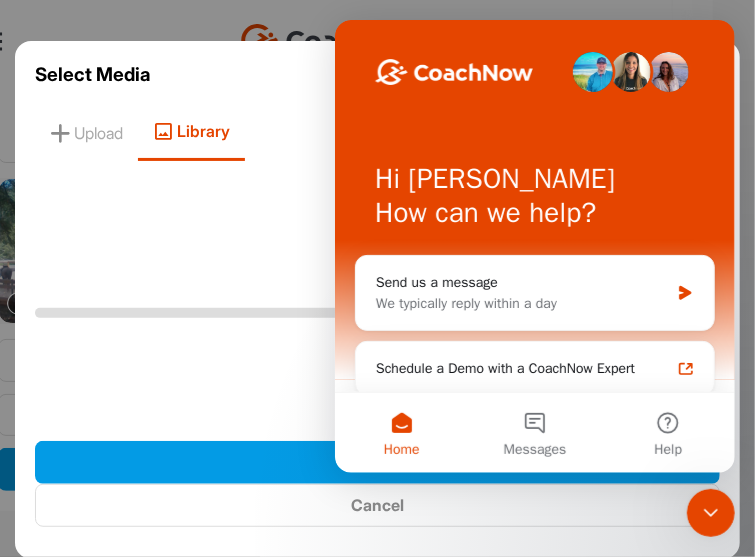 click on "Loading..." at bounding box center [377, 301] 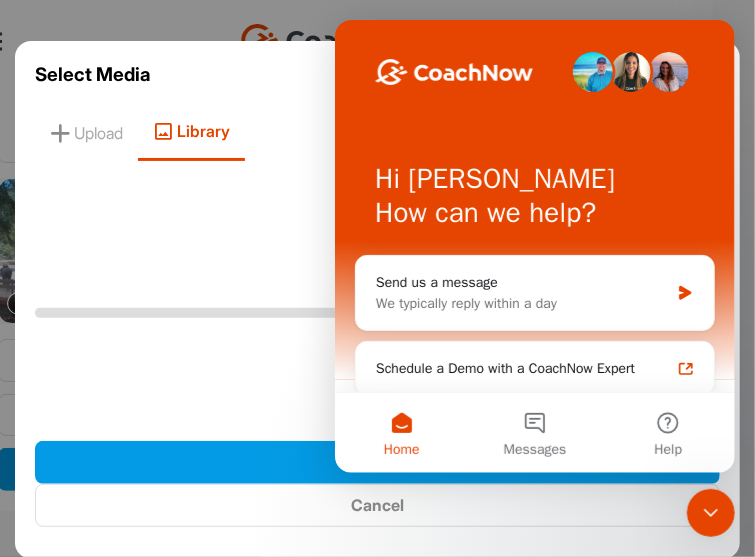 click on "Home" at bounding box center [400, 432] 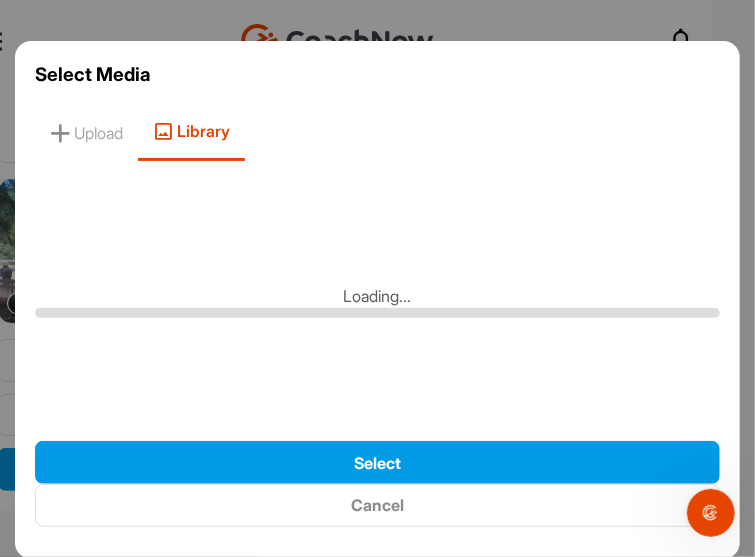 scroll, scrollTop: 0, scrollLeft: 0, axis: both 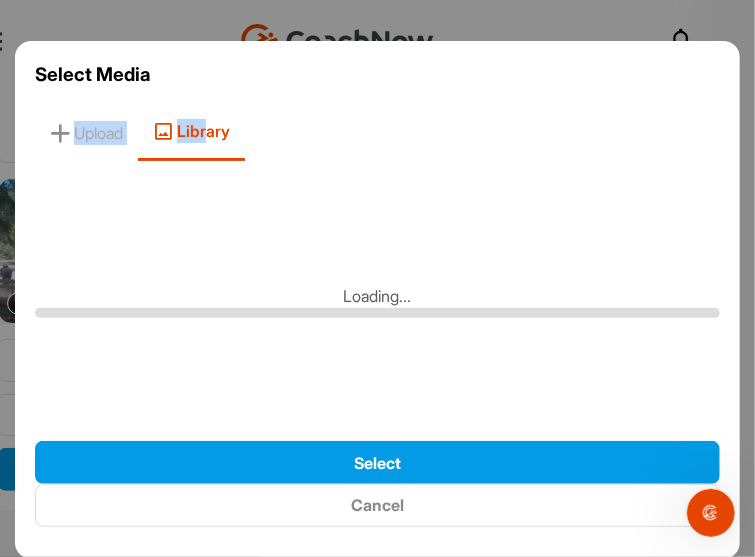 drag, startPoint x: 347, startPoint y: 64, endPoint x: 240, endPoint y: 108, distance: 115.69356 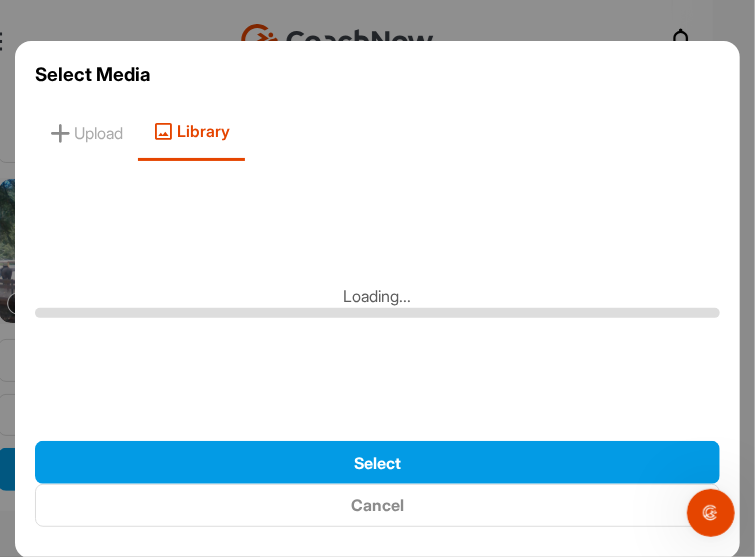 drag, startPoint x: 406, startPoint y: 85, endPoint x: 462, endPoint y: 67, distance: 58.821766 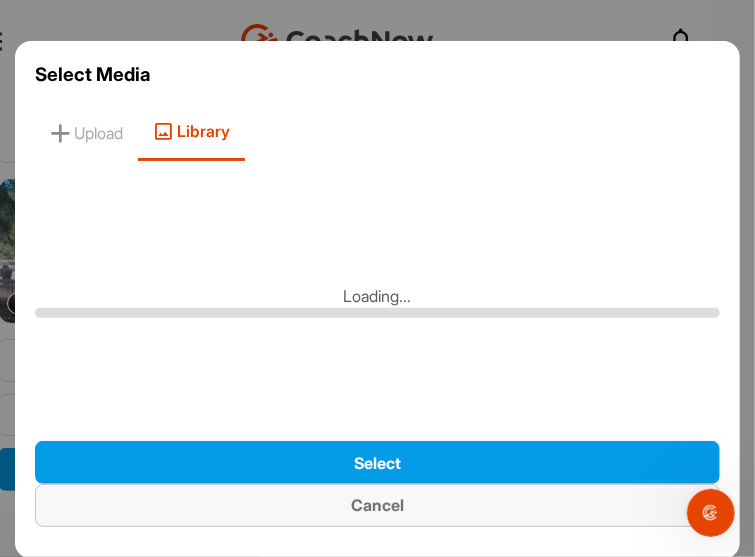click on "Cancel" at bounding box center (377, 505) 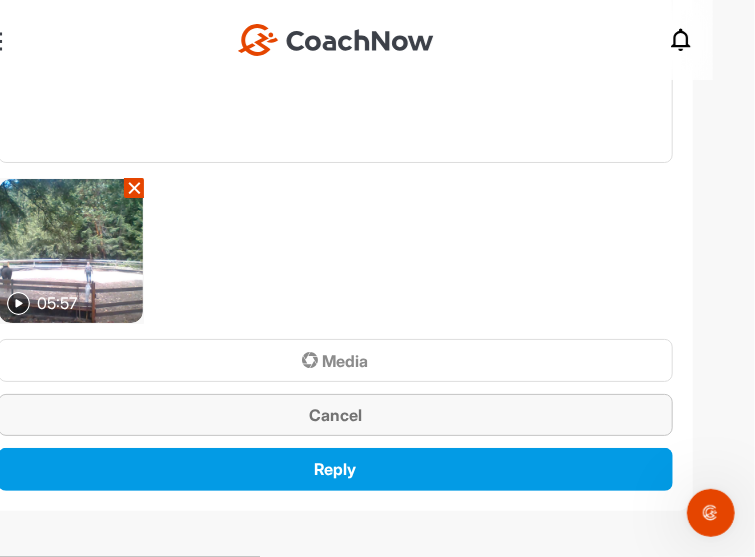 click on "Cancel" at bounding box center (335, 415) 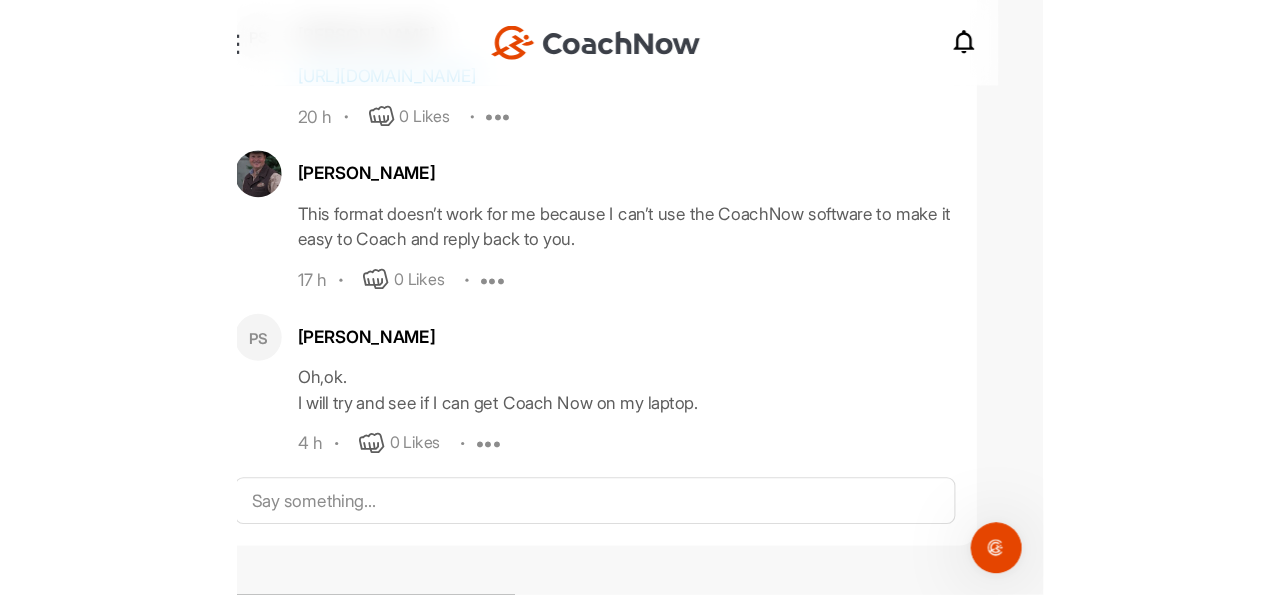 scroll, scrollTop: 4117, scrollLeft: 0, axis: vertical 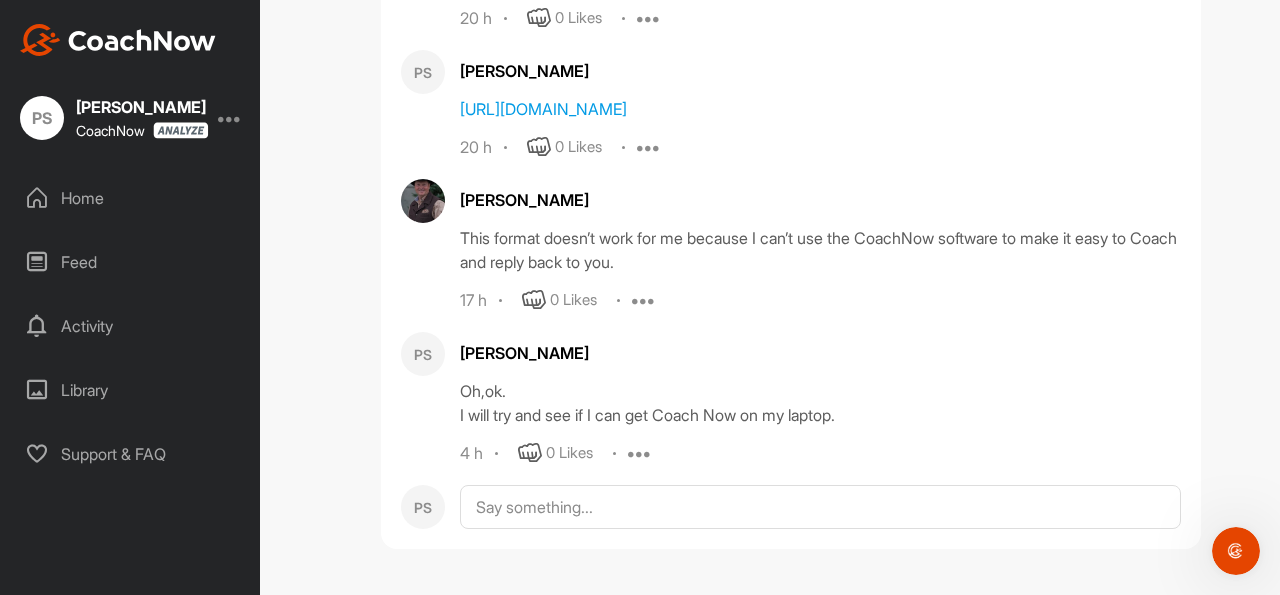 click on "Library" at bounding box center [131, 390] 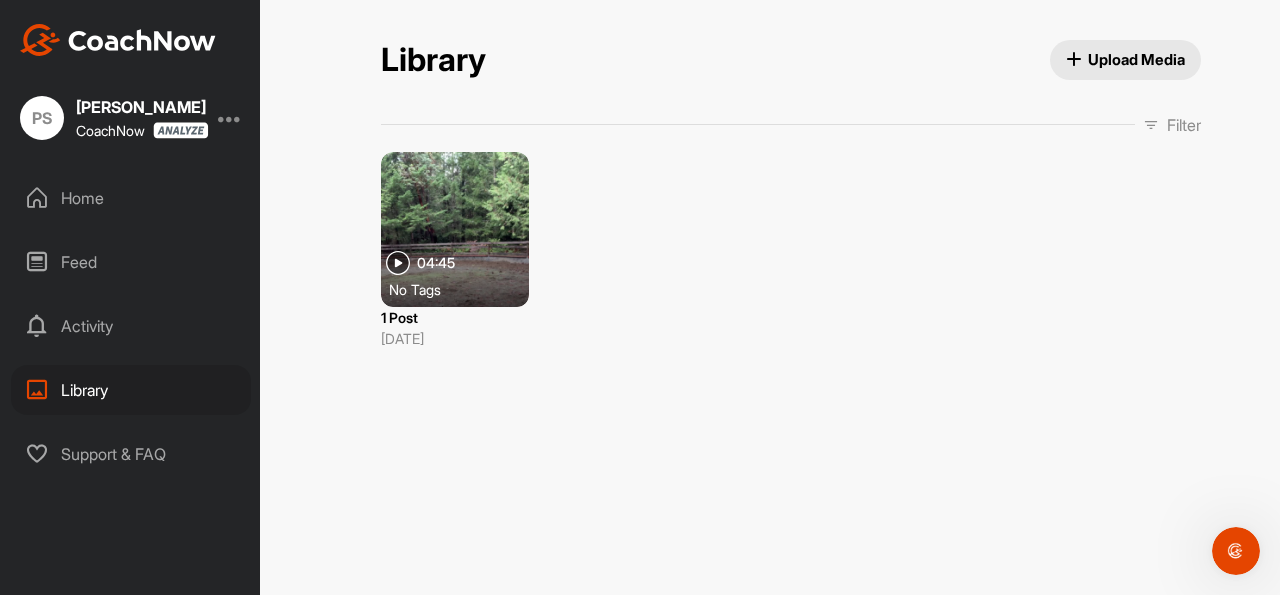 click on "Upload Media" at bounding box center (1126, 59) 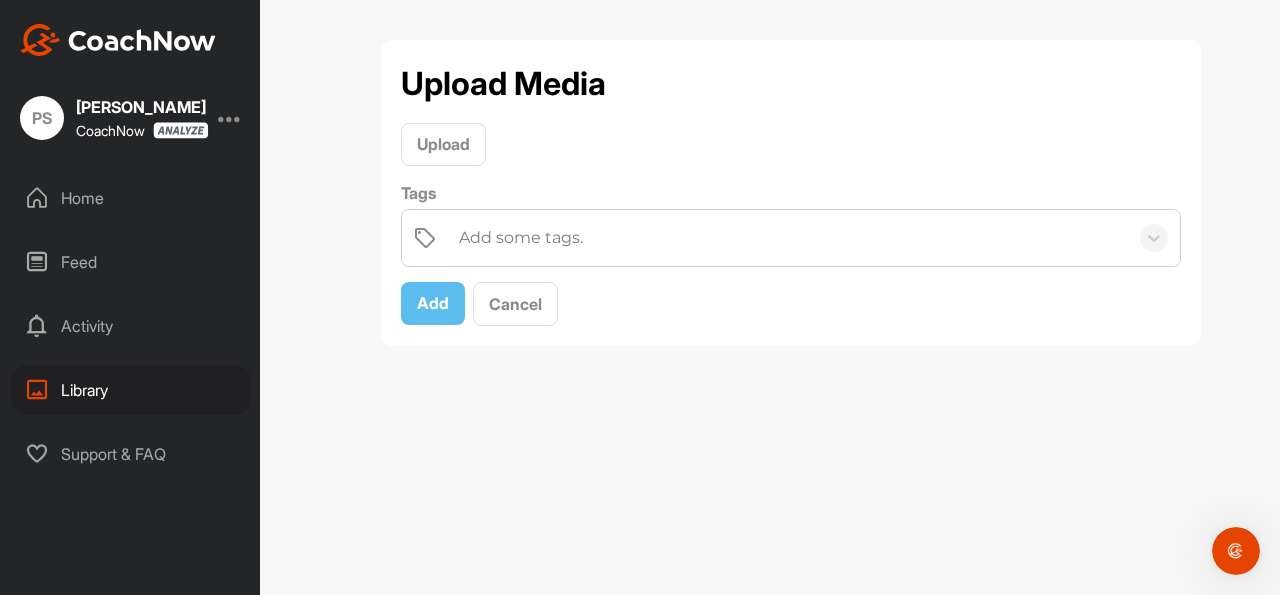 click on "Activity" at bounding box center [131, 326] 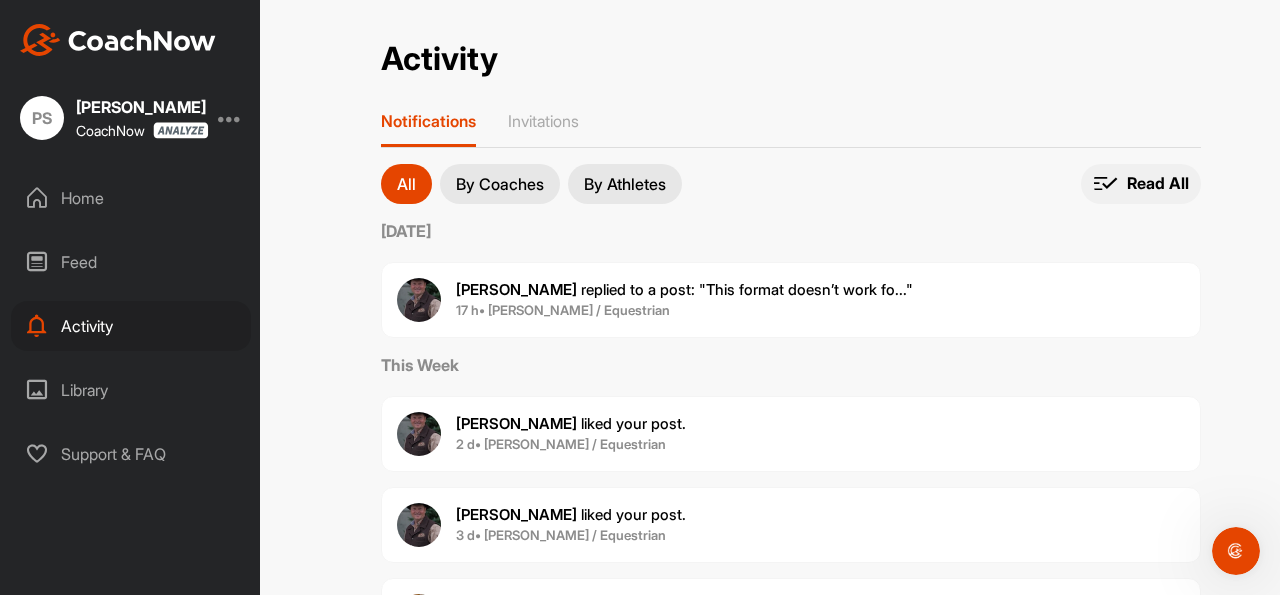 click on "Read All" at bounding box center [1158, 183] 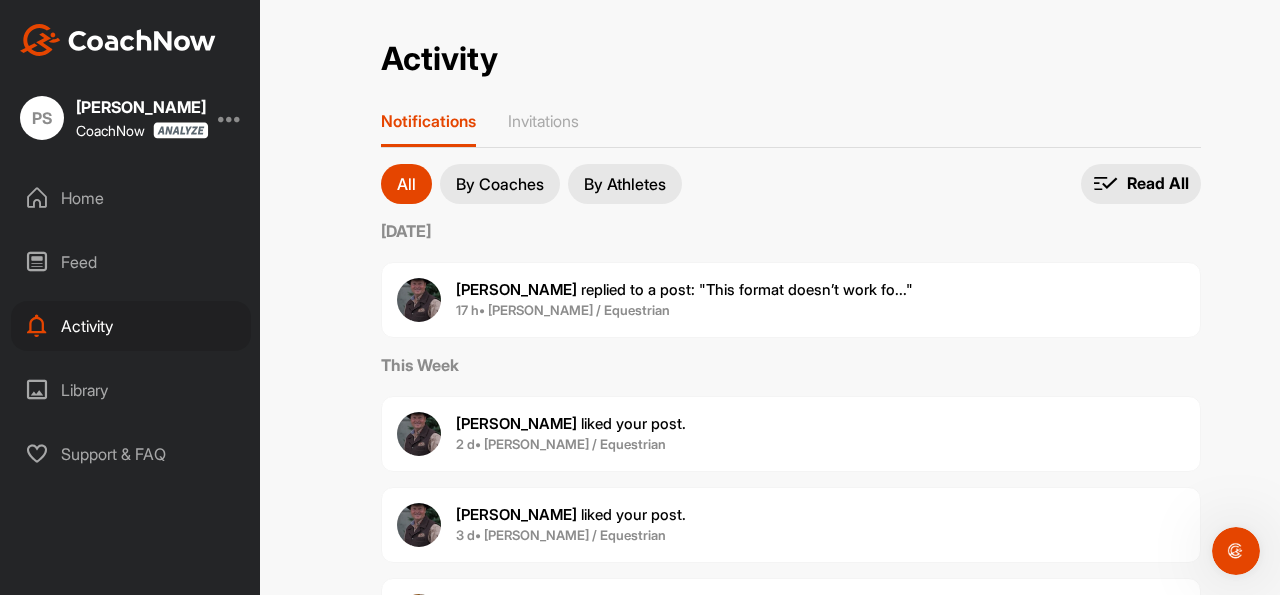 click on "Feed" at bounding box center (131, 262) 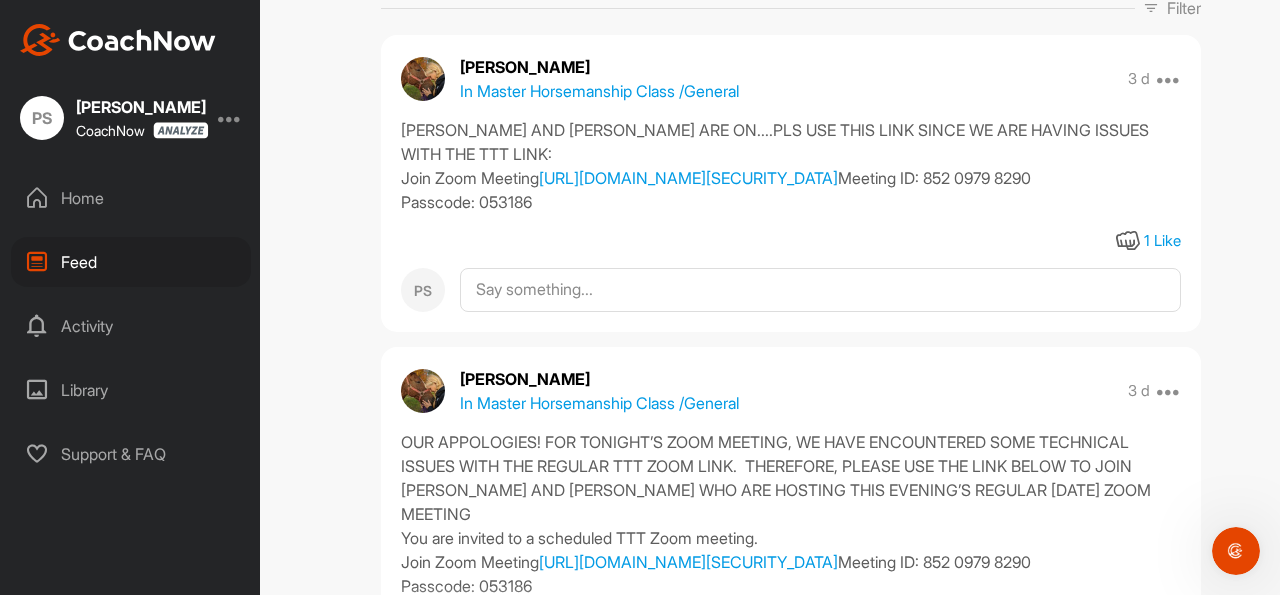 scroll, scrollTop: 0, scrollLeft: 0, axis: both 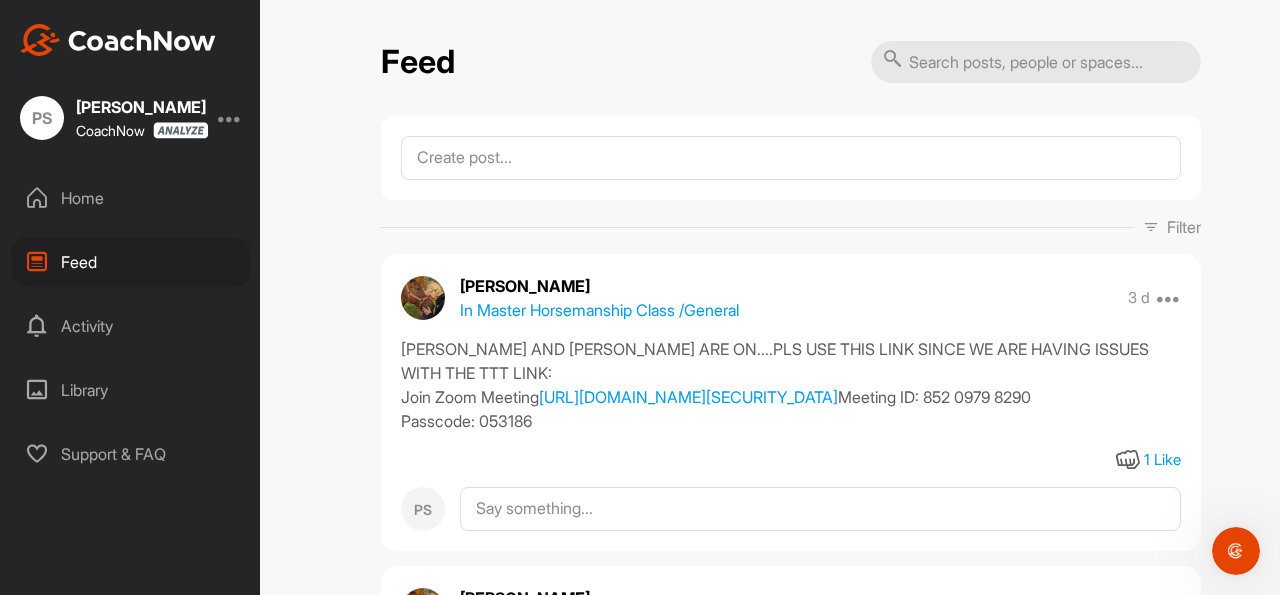 click at bounding box center [37, 198] 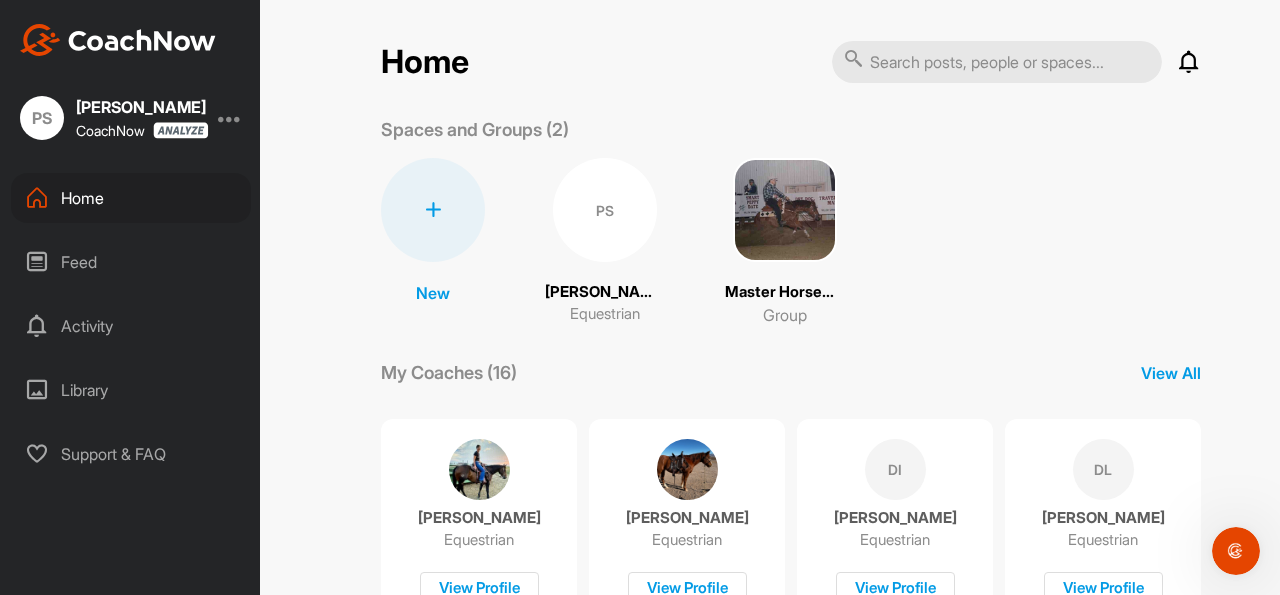 click on "[PERSON_NAME]" at bounding box center [605, 292] 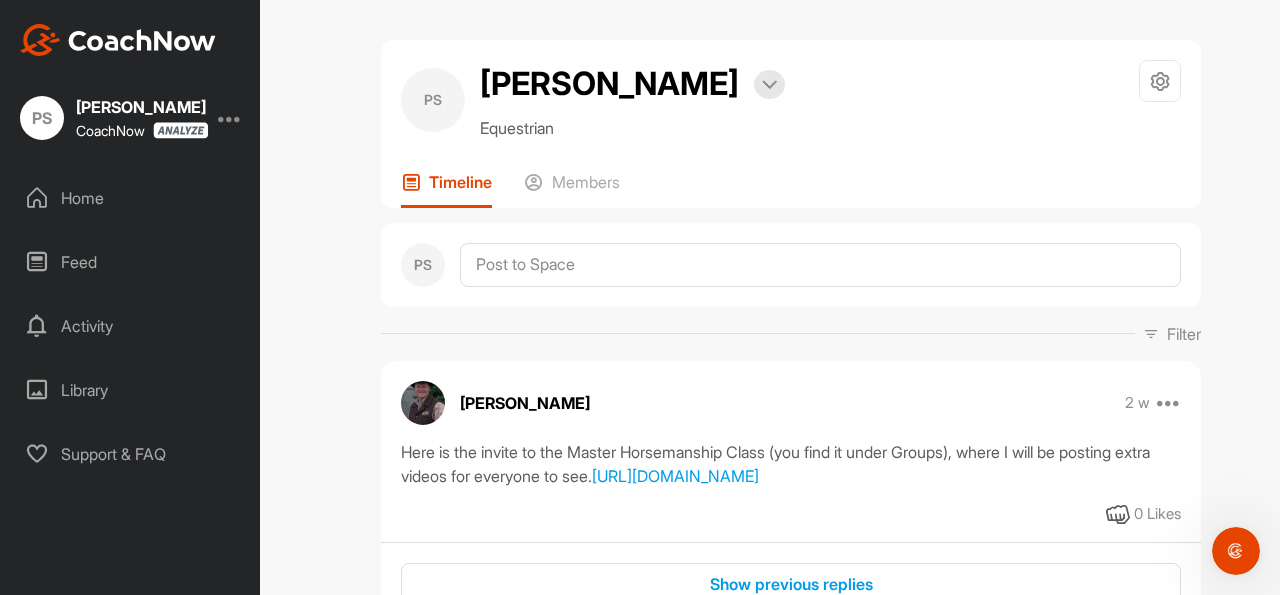 click on "PS" at bounding box center (433, 100) 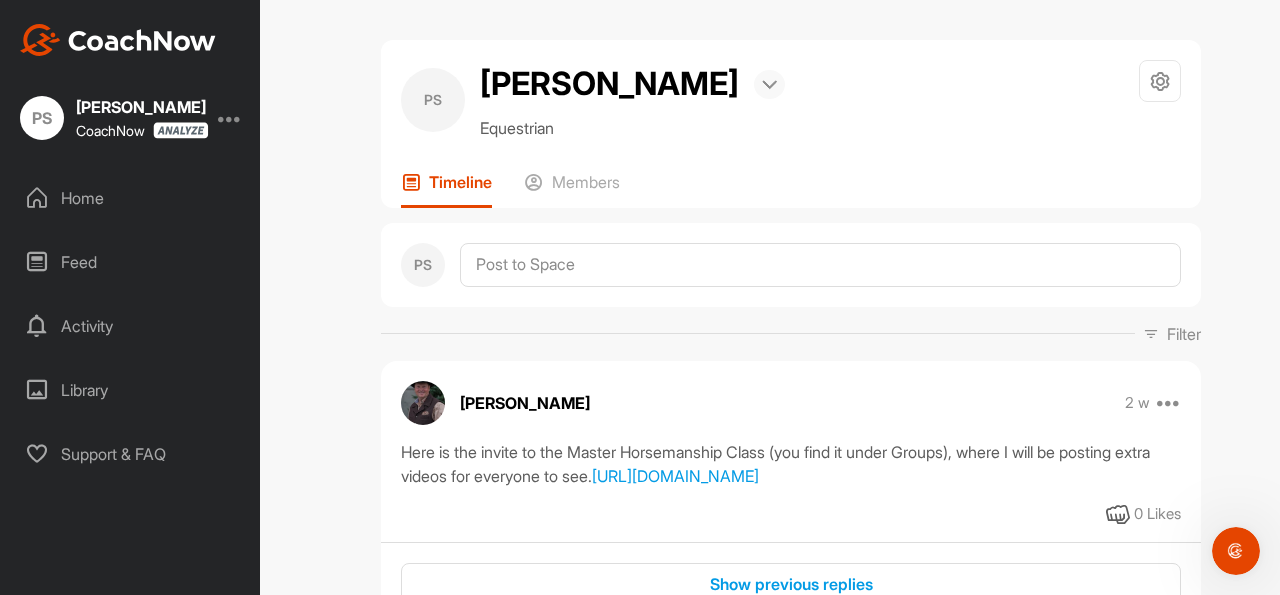 click at bounding box center (769, 84) 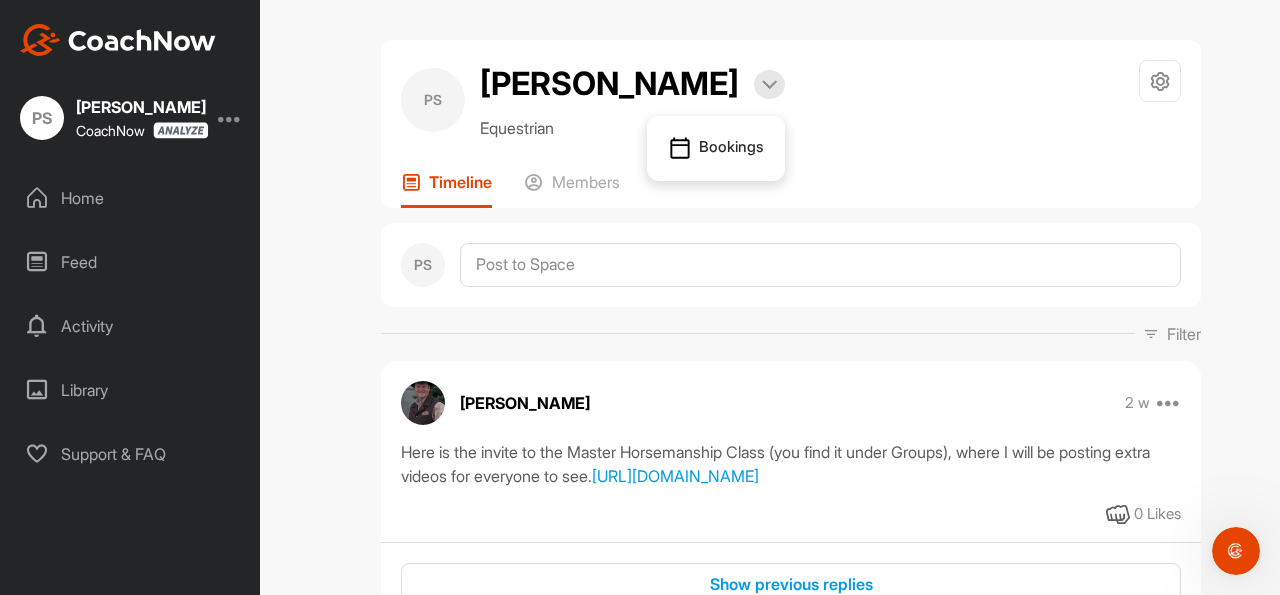 click on "PS" at bounding box center [42, 118] 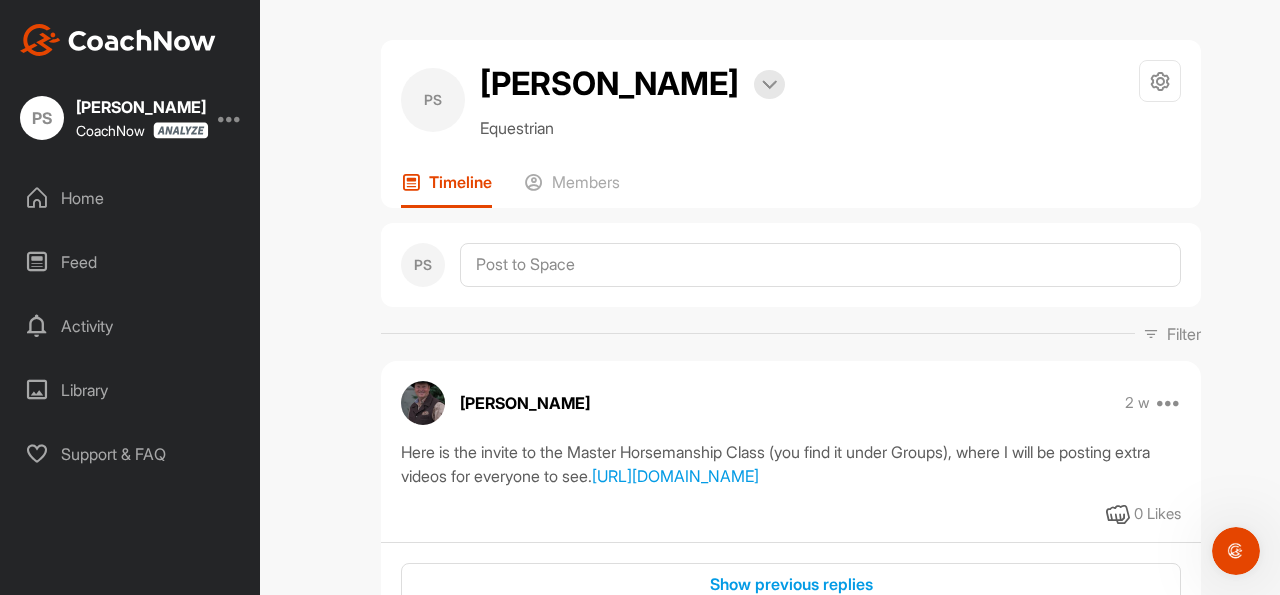 click at bounding box center [230, 118] 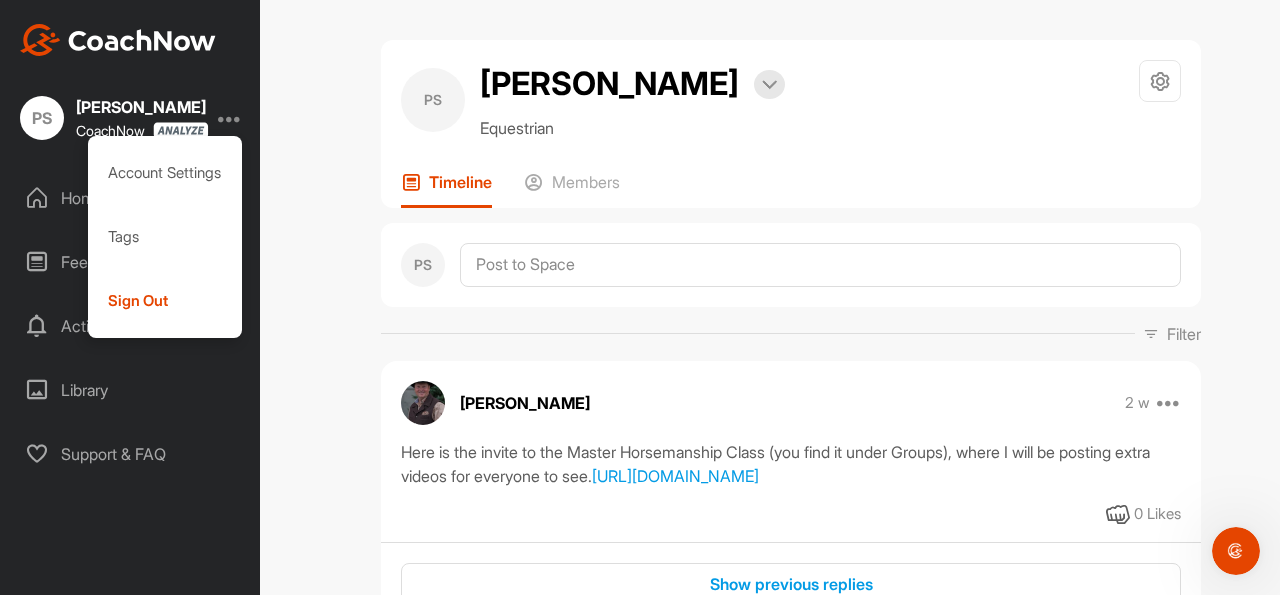 click on "PS Paula Shemming CoachNow   Account Settings Tags Sign Out Home Feed Activity Library Support & FAQ" at bounding box center [130, 297] 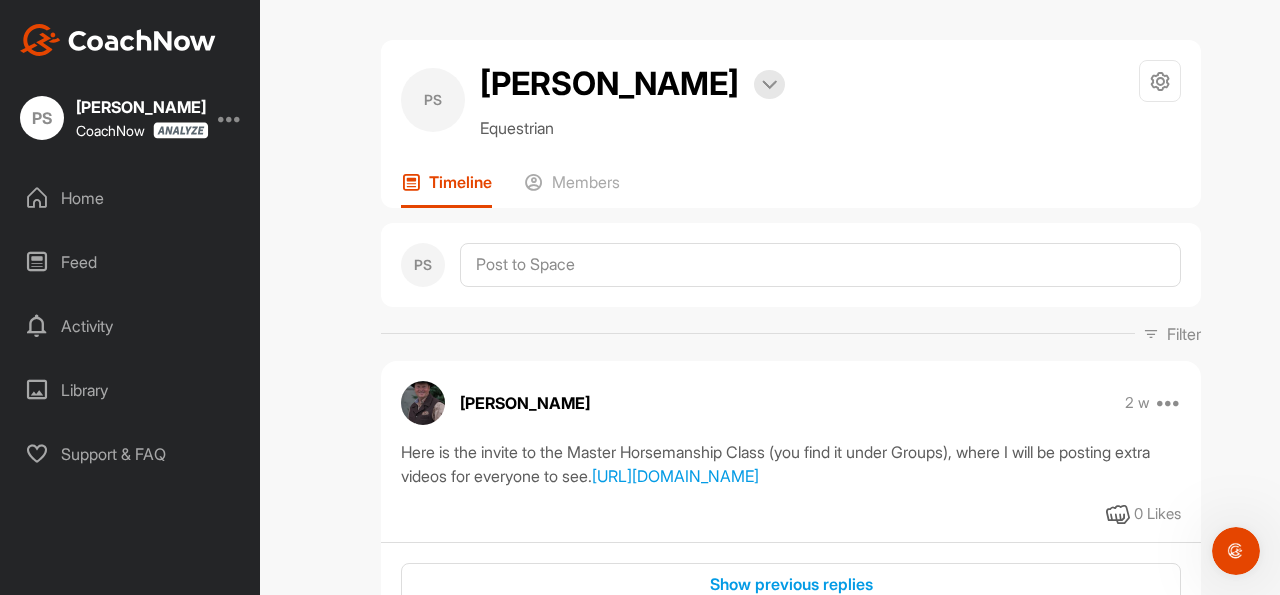 click at bounding box center [181, 130] 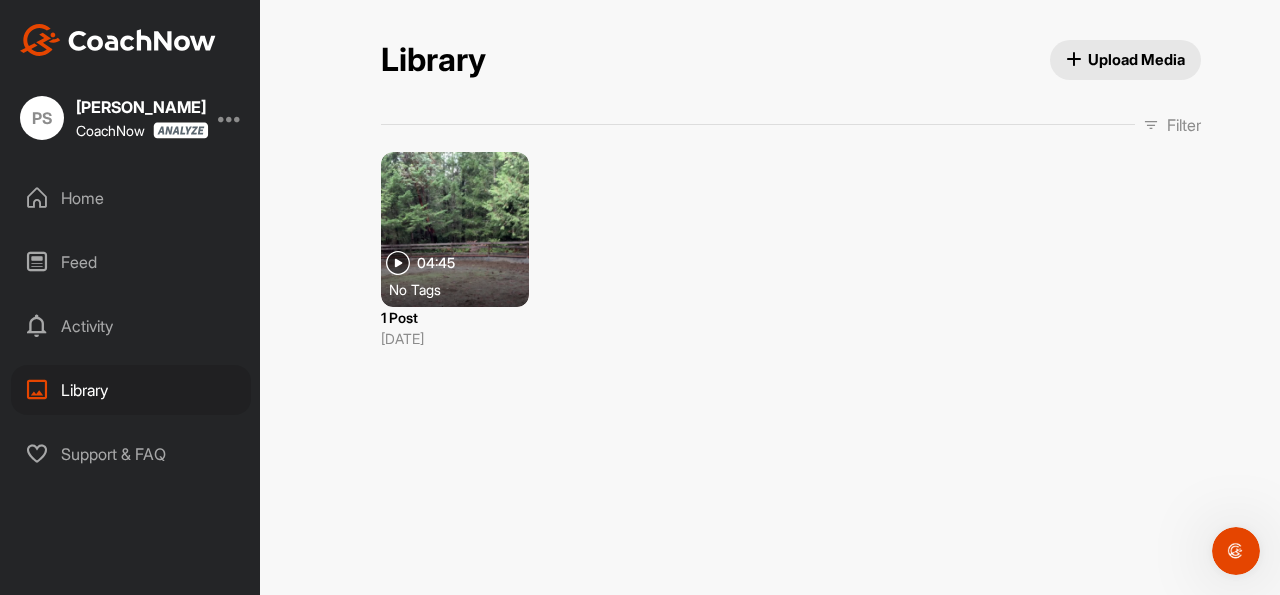 click at bounding box center (455, 229) 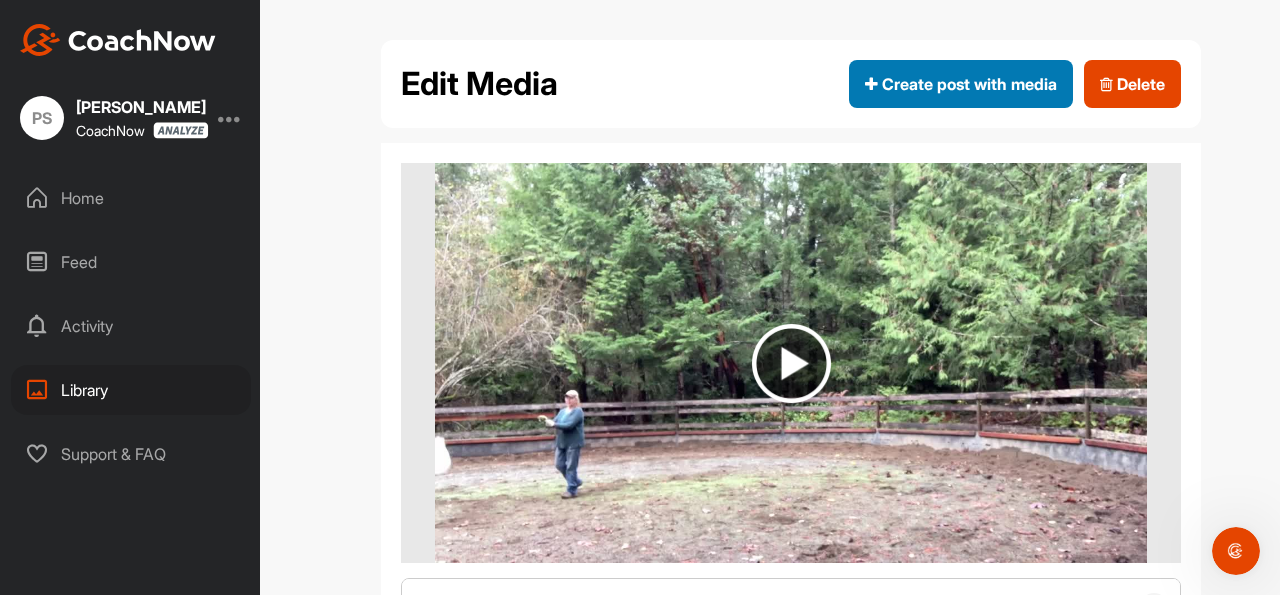click on "Create post with media" at bounding box center (961, 84) 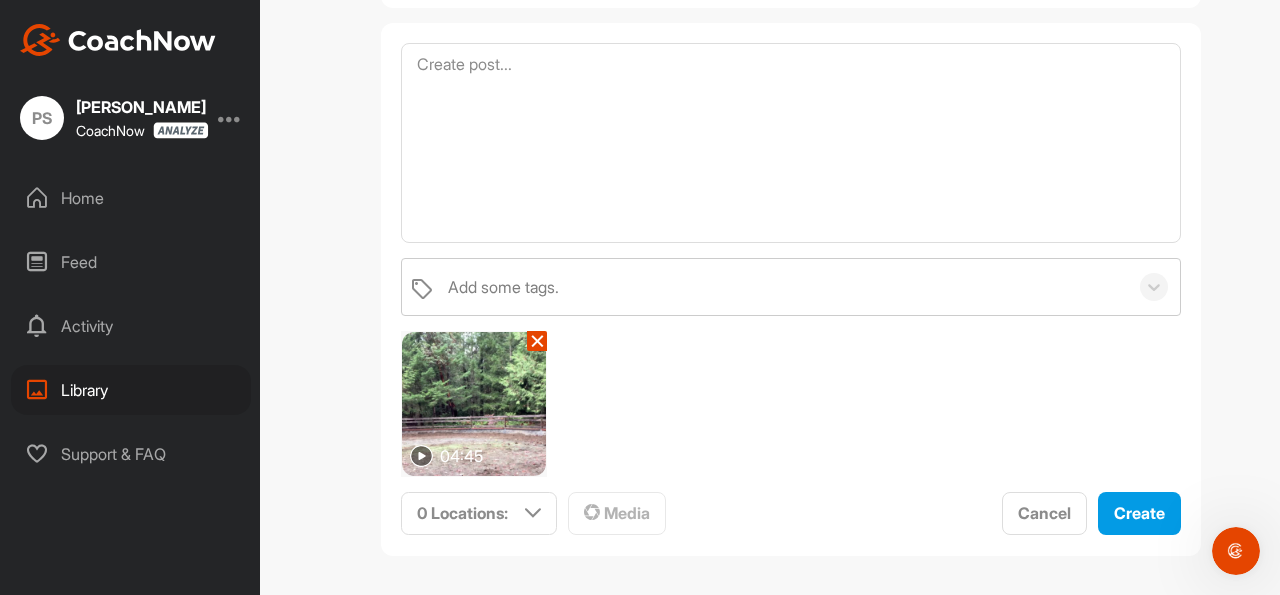 scroll, scrollTop: 173, scrollLeft: 0, axis: vertical 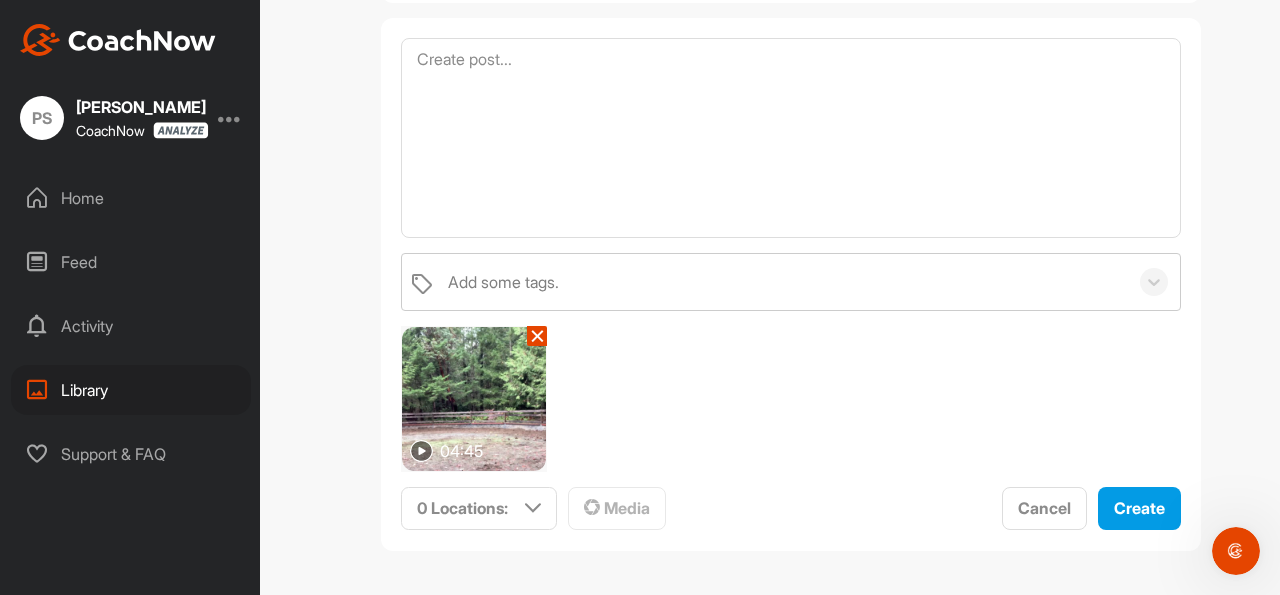 click at bounding box center (474, 399) 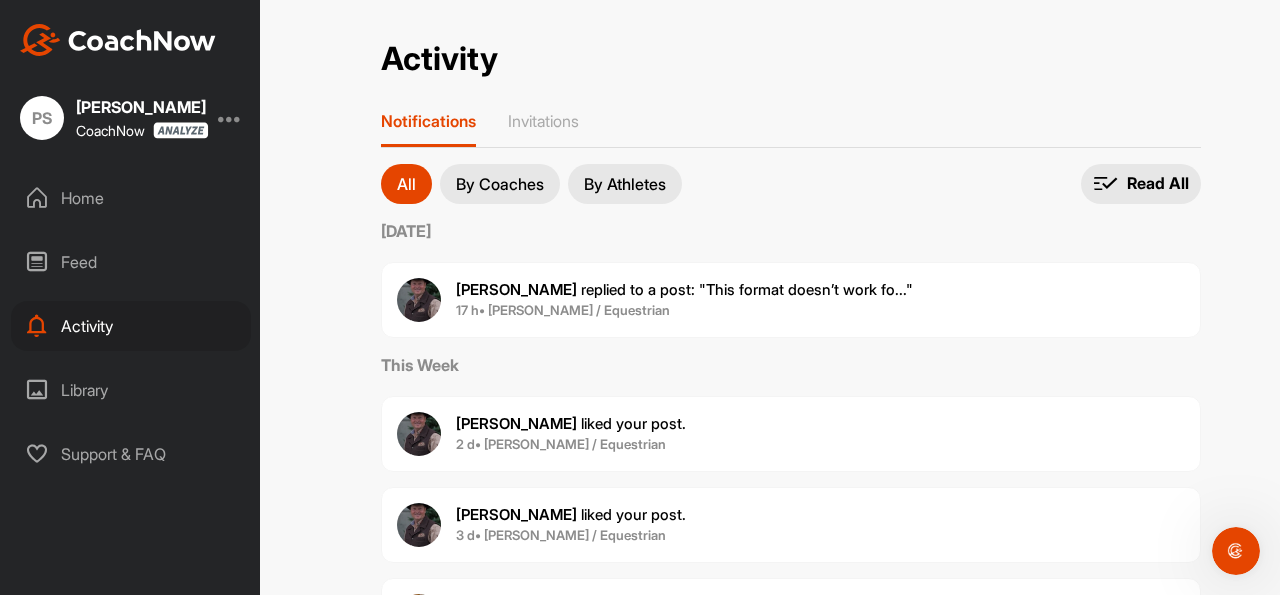 click at bounding box center (37, 390) 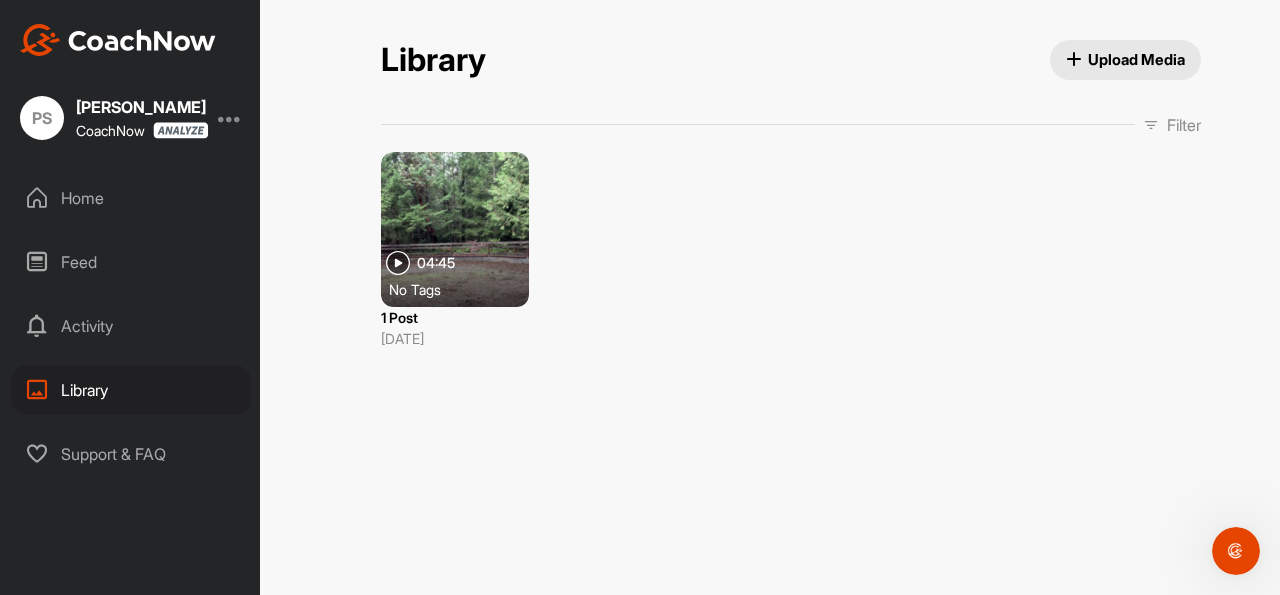 click on "Activity" at bounding box center [131, 326] 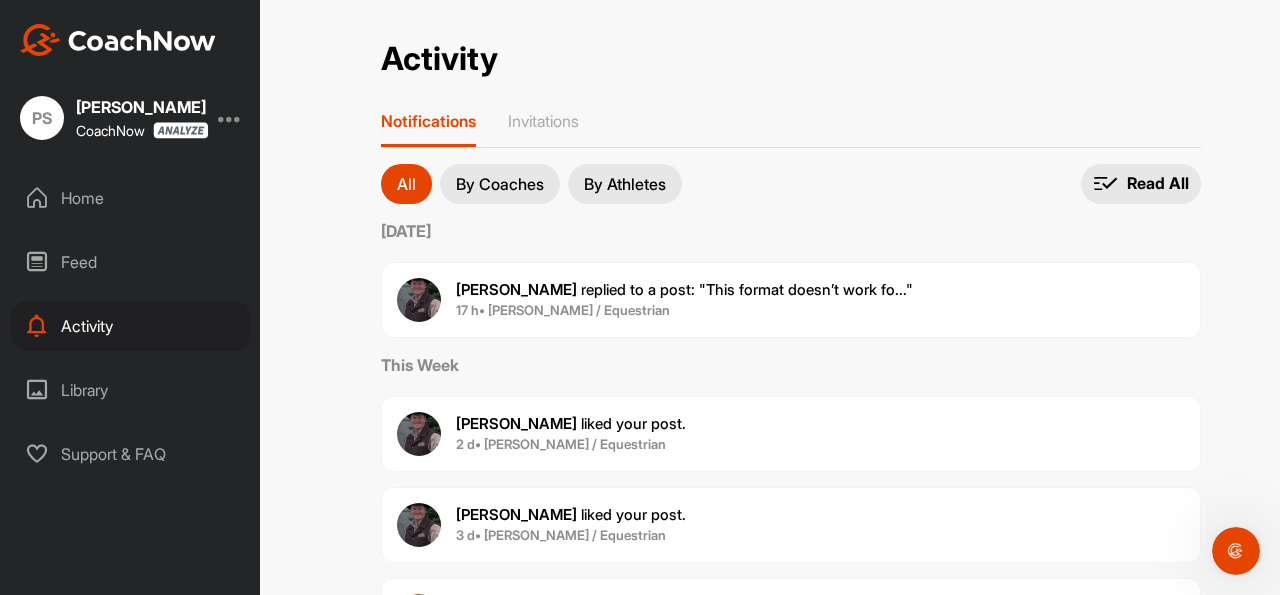 click on "By Athletes" at bounding box center [625, 184] 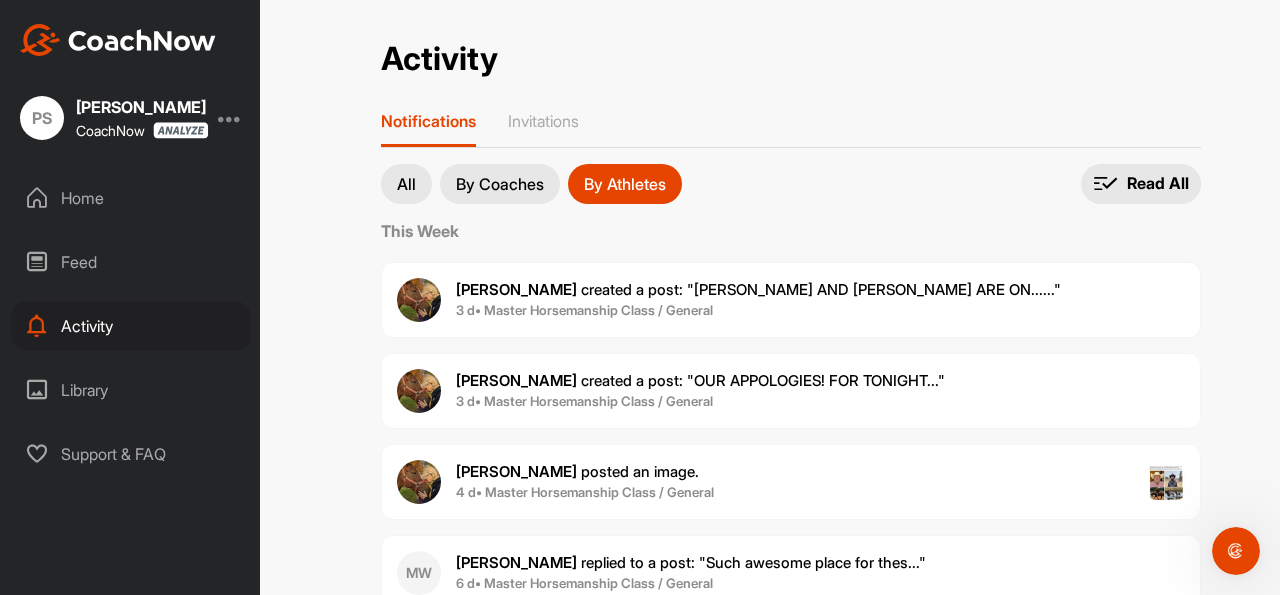 click on "All" at bounding box center (406, 184) 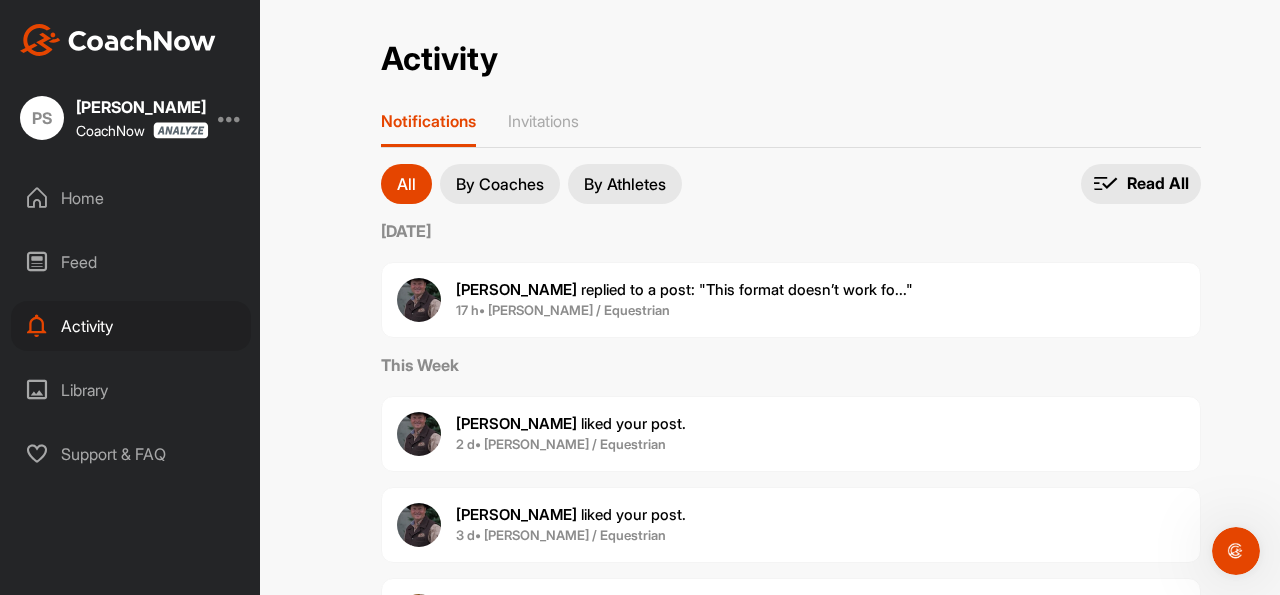 click on "Library" at bounding box center [131, 390] 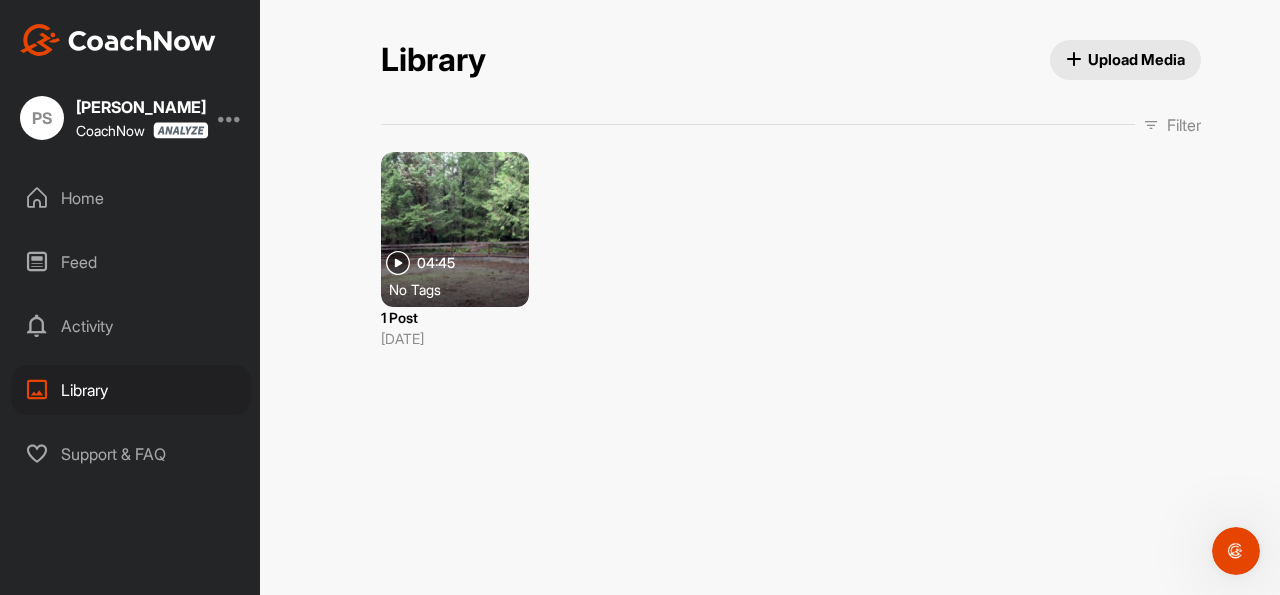 click on "Library" at bounding box center [131, 390] 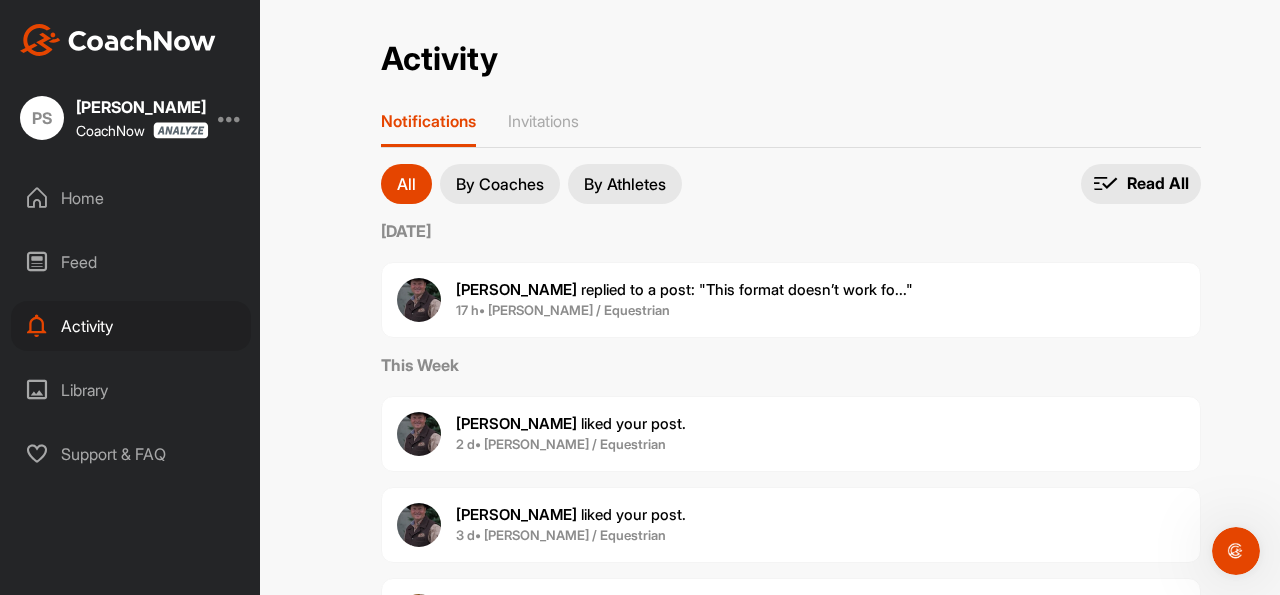 click on "Doug M.   liked your post . 2 d  • Paula Shemming / Equestrian" at bounding box center [791, 434] 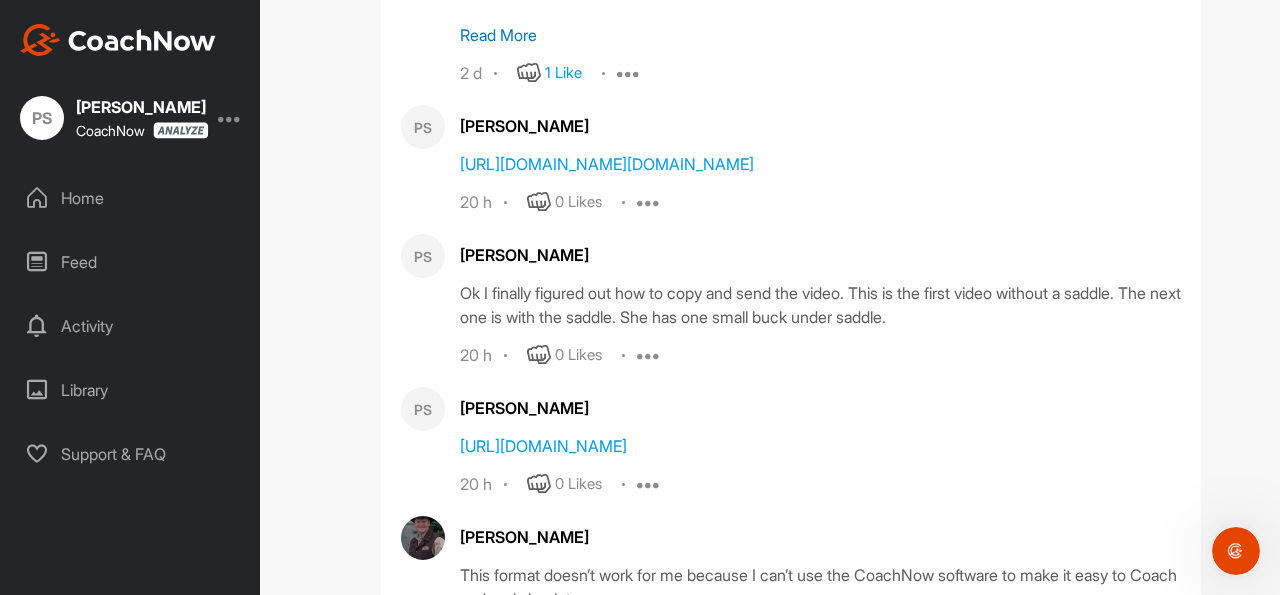 scroll, scrollTop: 4117, scrollLeft: 0, axis: vertical 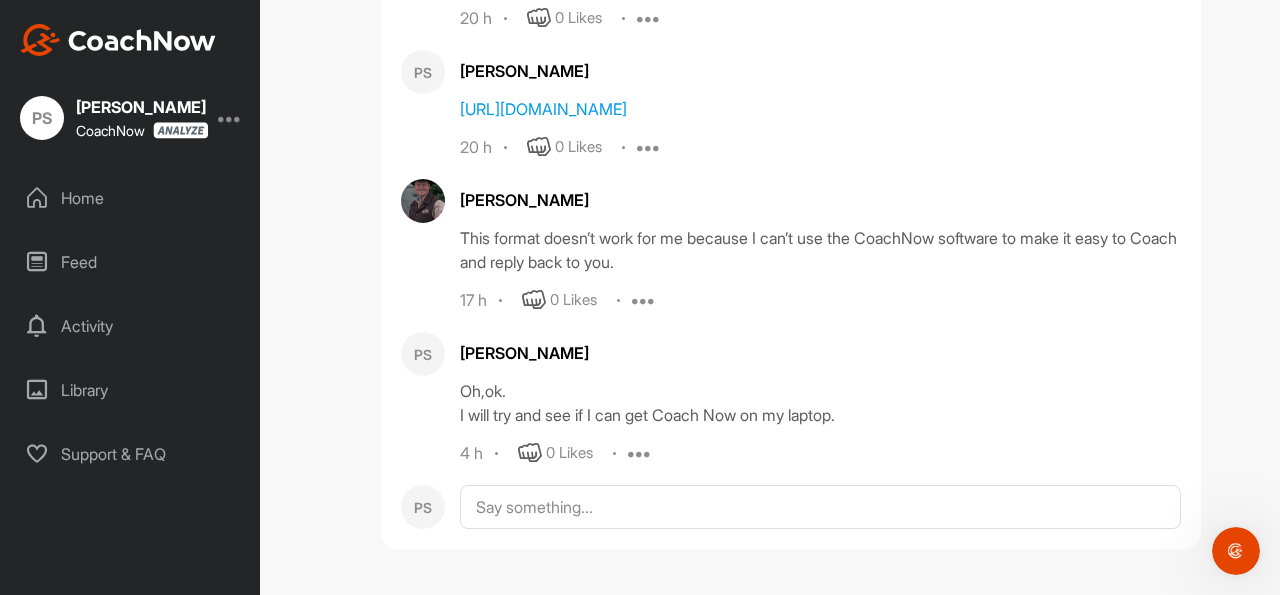 click at bounding box center (37, 326) 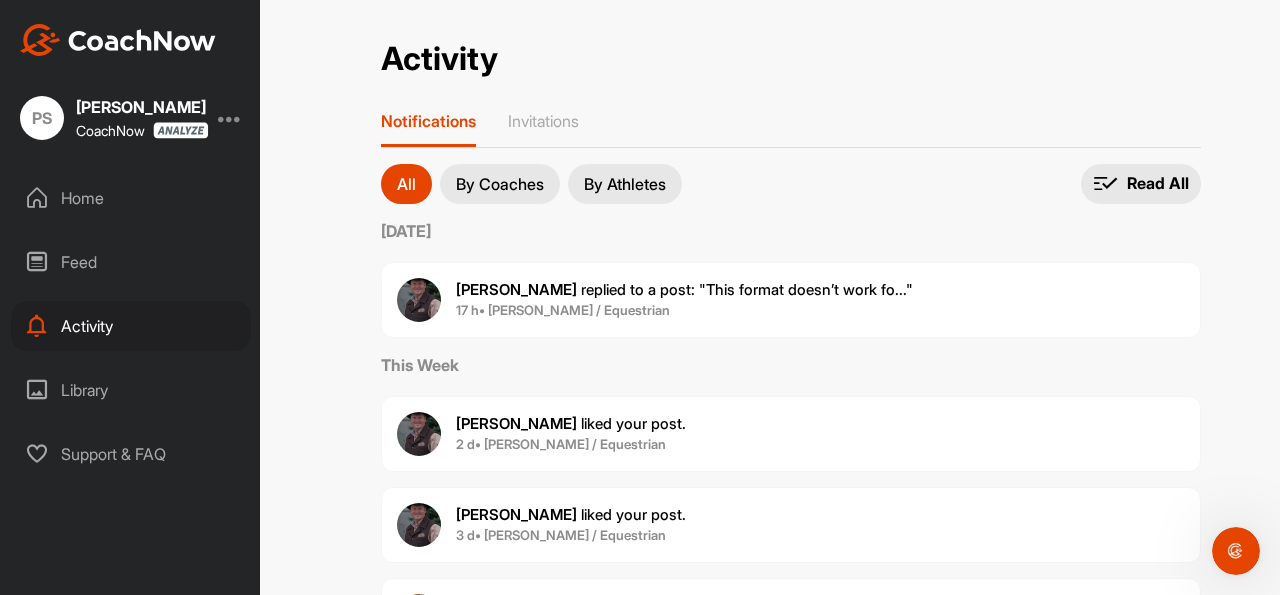 click at bounding box center (37, 390) 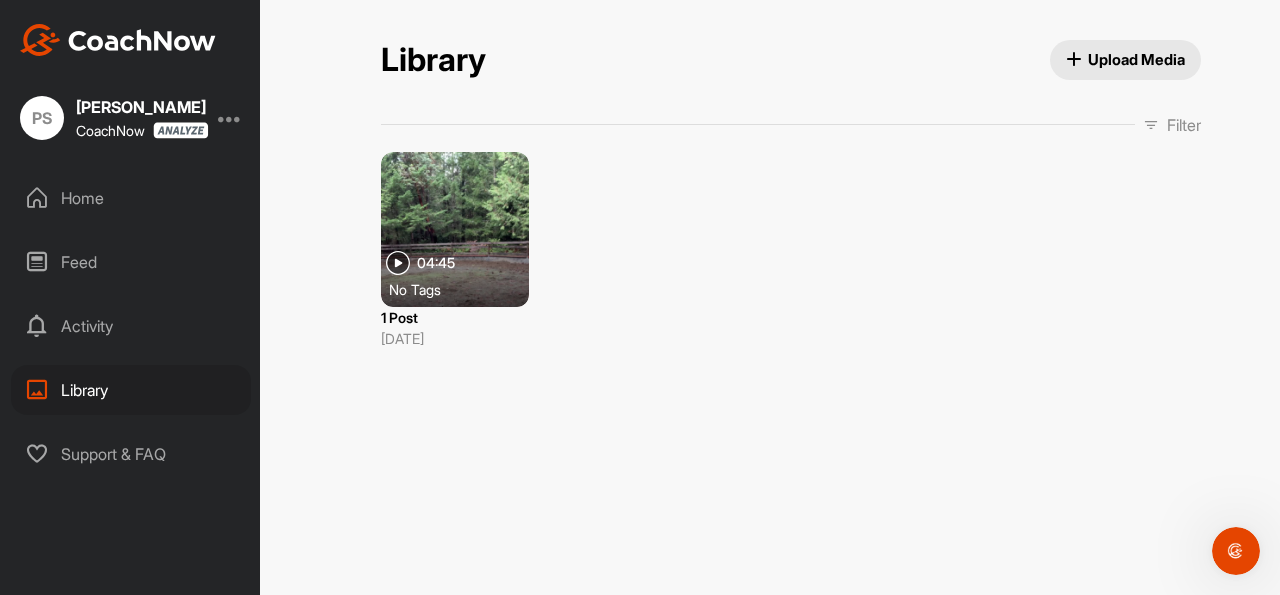 click on "Upload Media" at bounding box center (1126, 59) 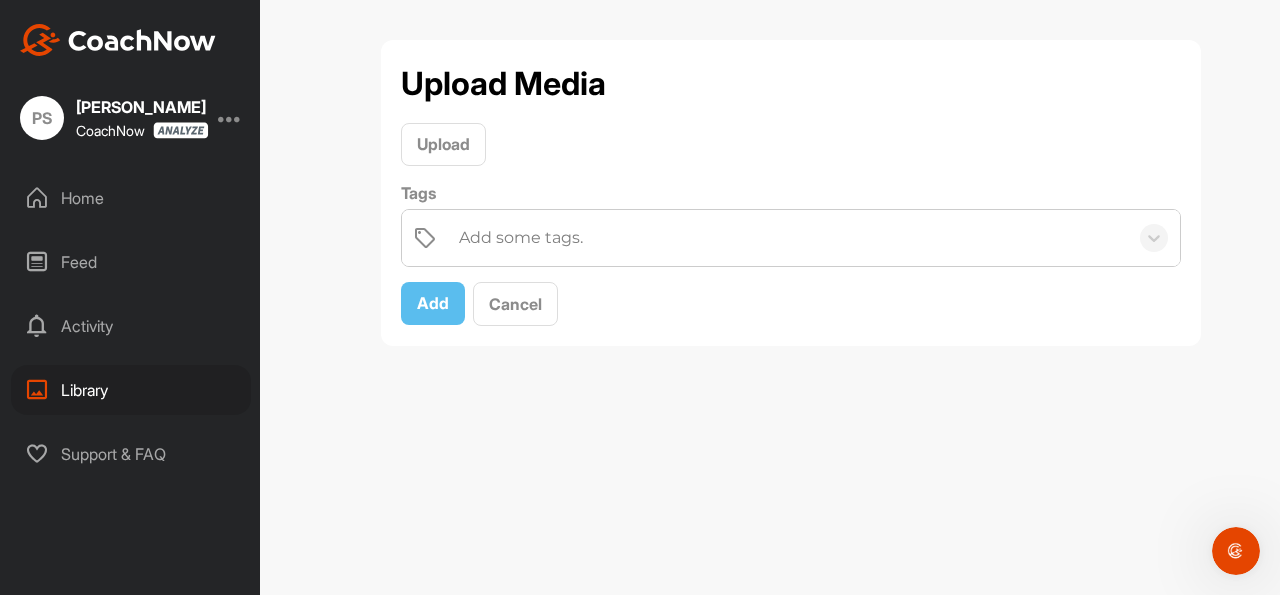 click 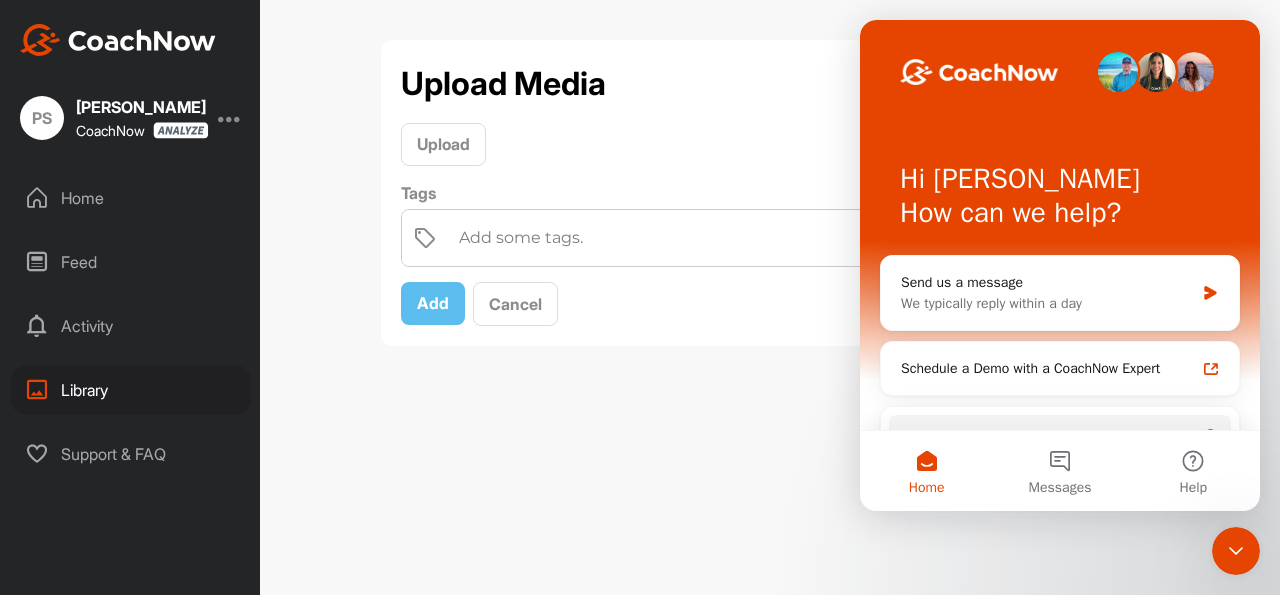 click 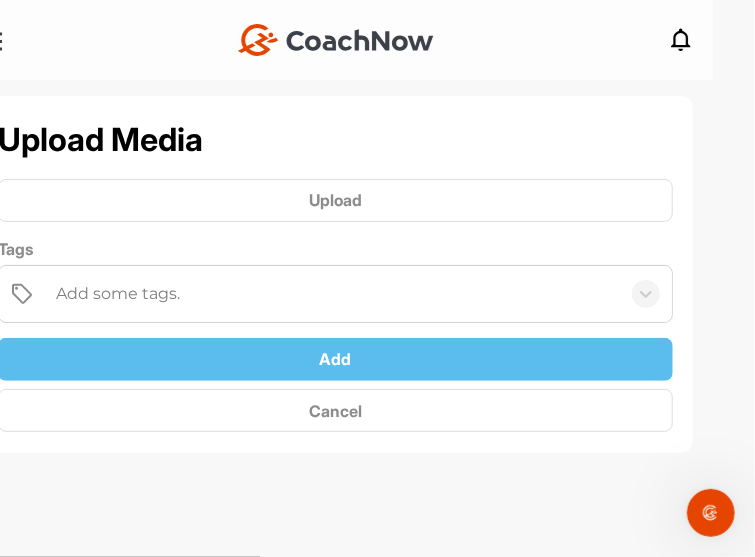 click 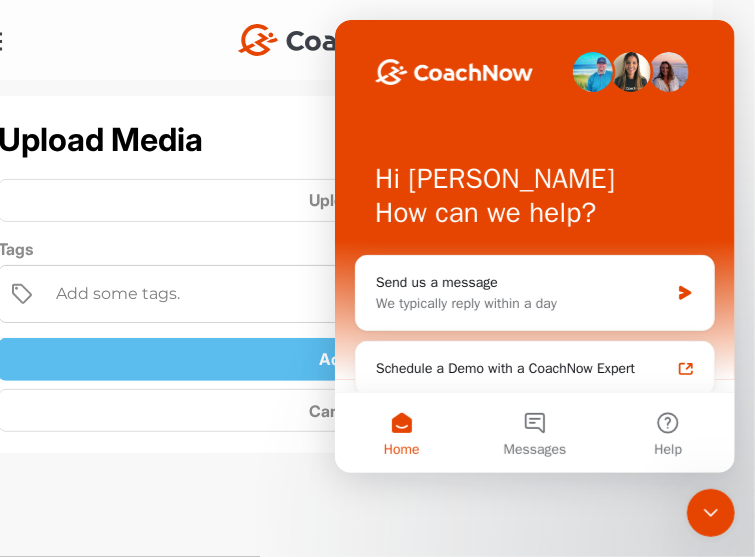 click at bounding box center (710, 512) 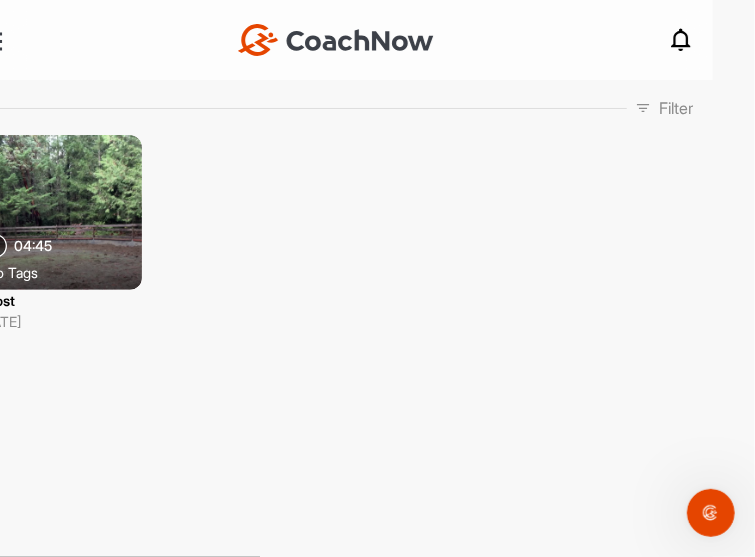 click at bounding box center (681, 40) 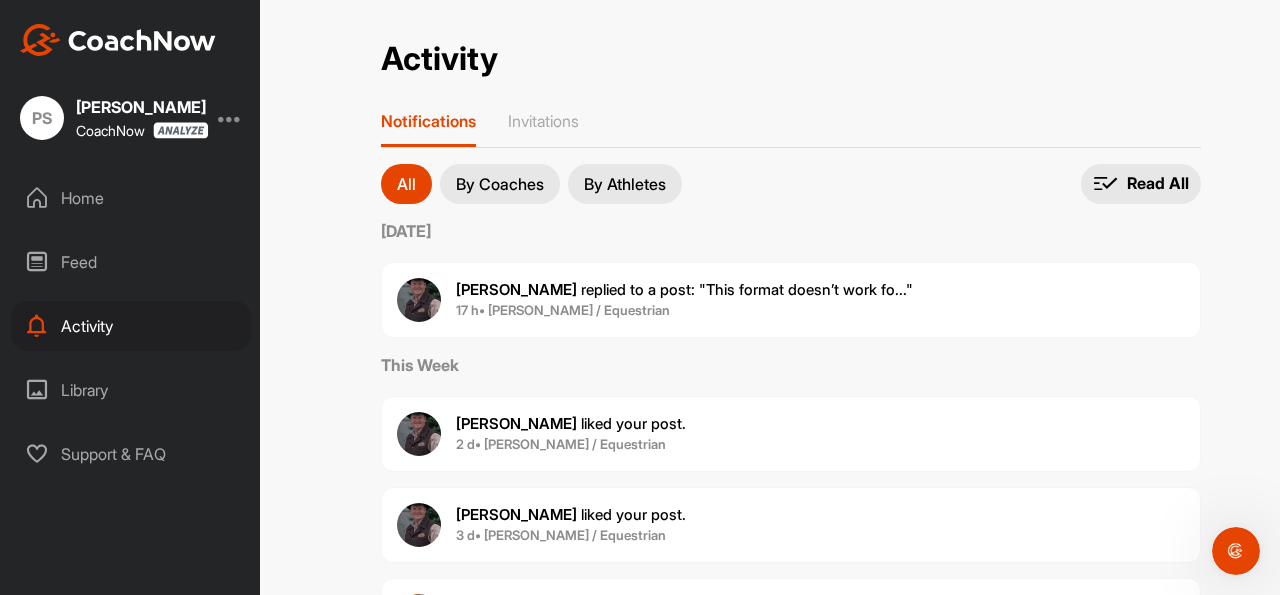 click on "Library" at bounding box center [131, 390] 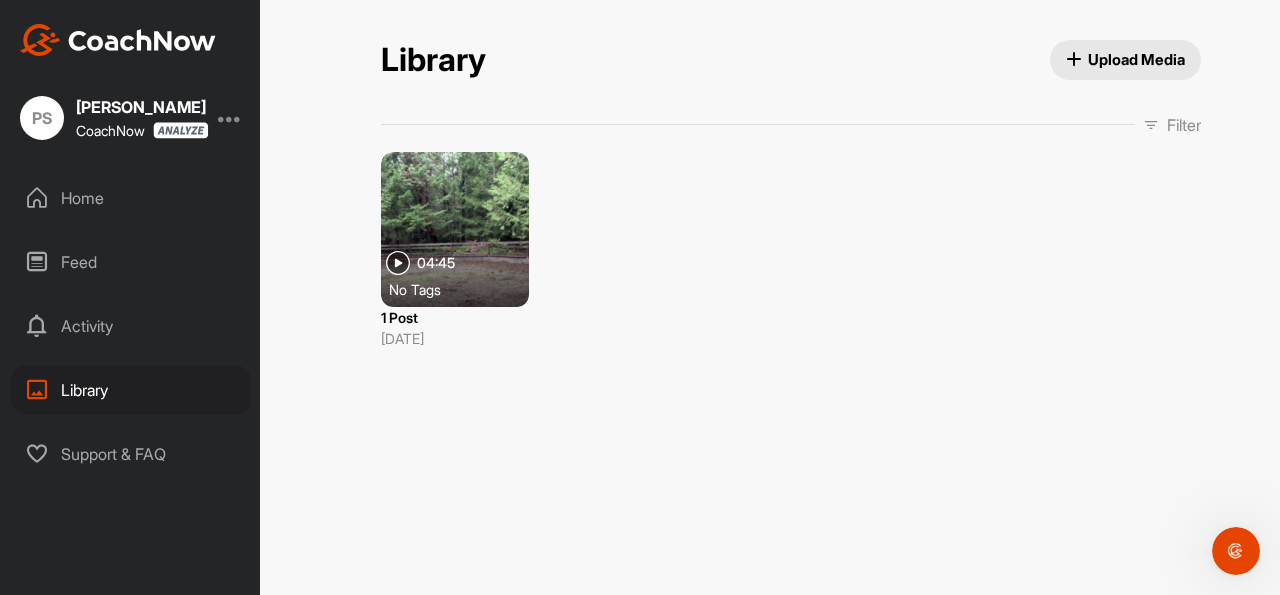click on "Activity" at bounding box center (131, 326) 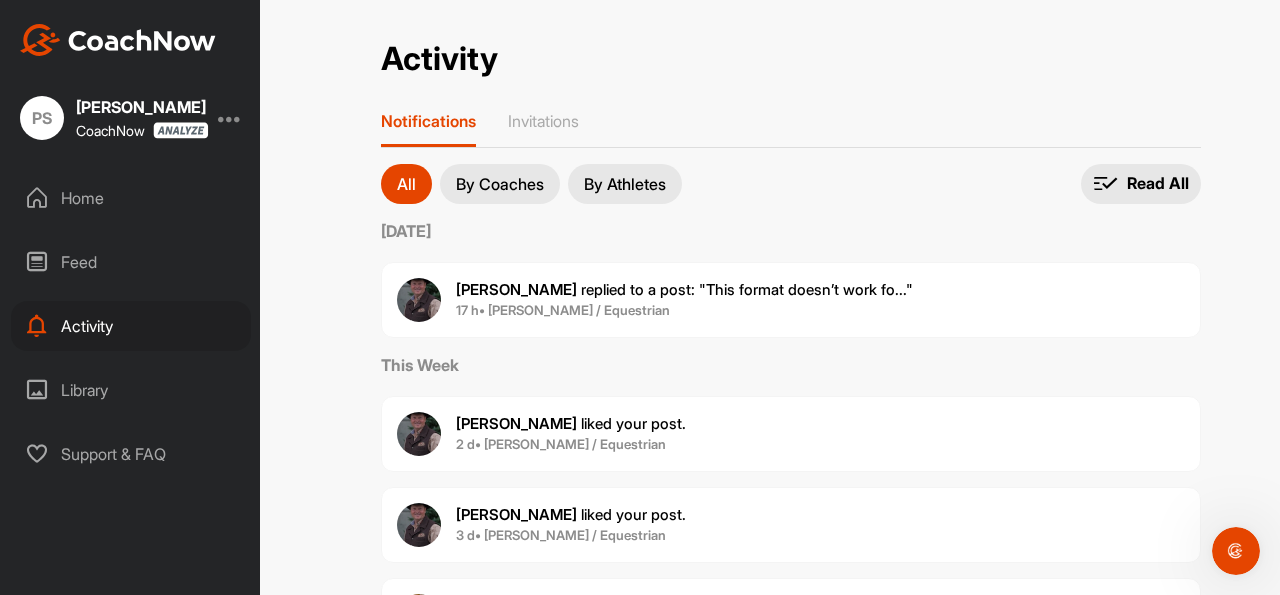 click on "Doug M.   replied to a post : "This format doesn’t work fo..."" at bounding box center (684, 290) 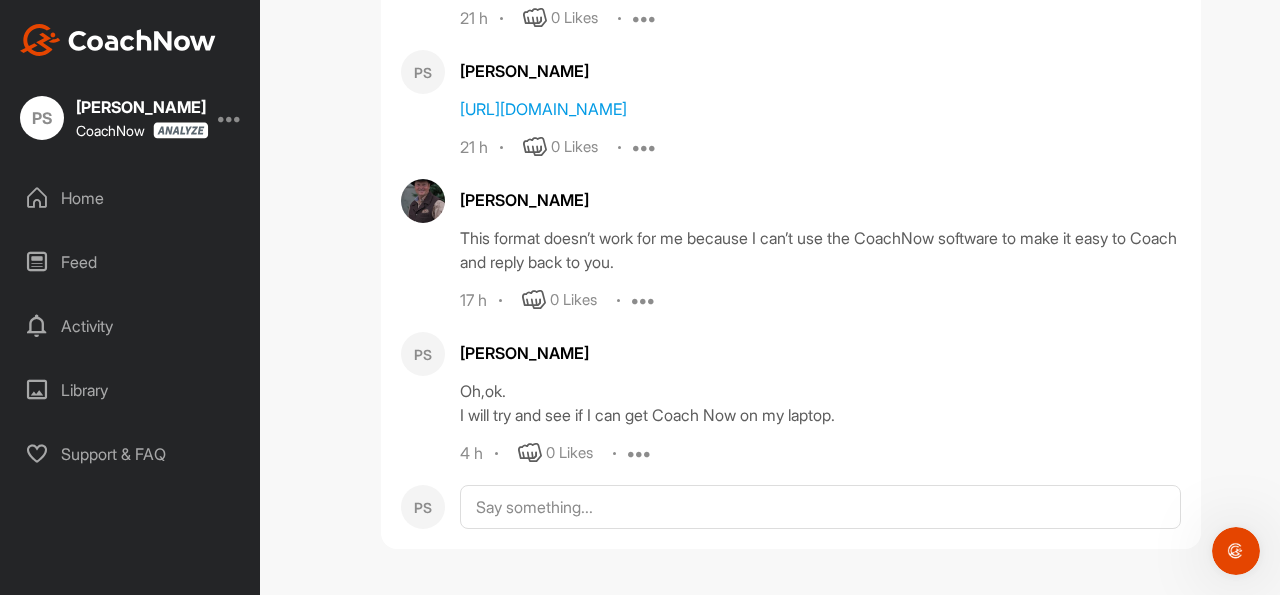 scroll, scrollTop: 4117, scrollLeft: 0, axis: vertical 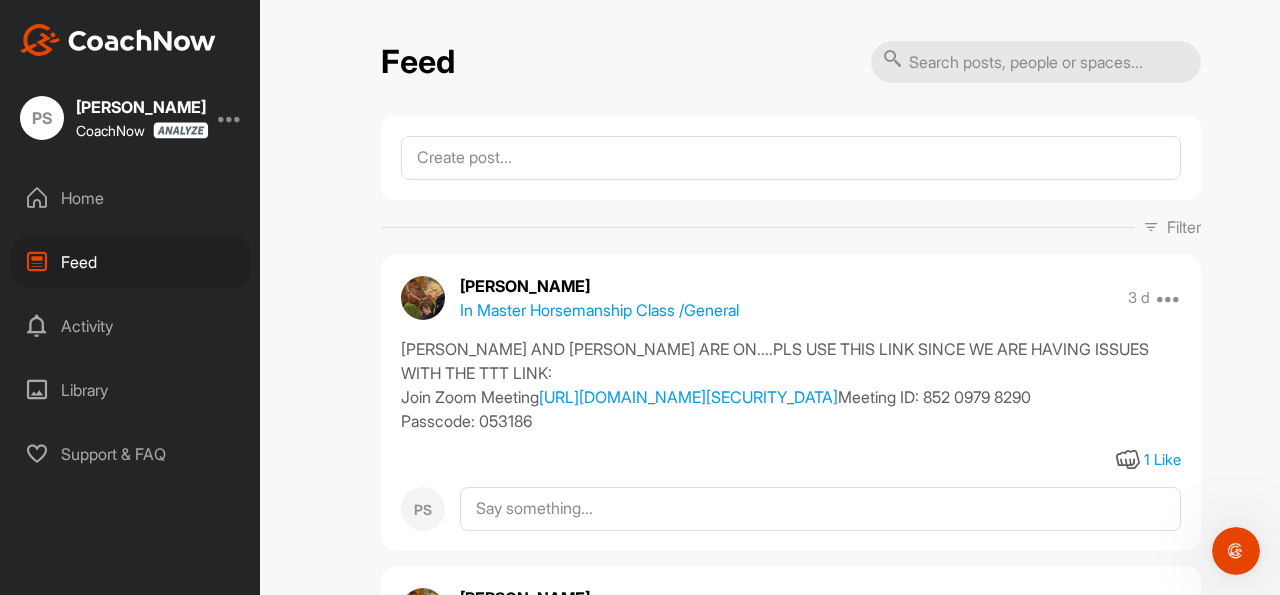 click on "Library" at bounding box center [131, 390] 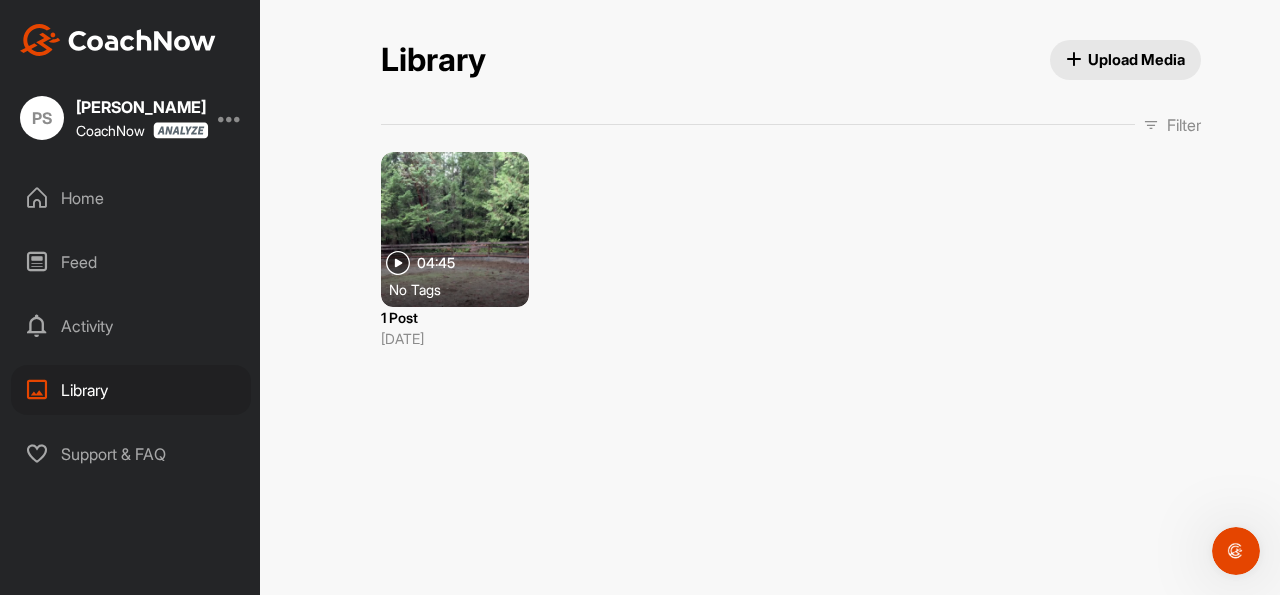 click on "Filter" at bounding box center [1184, 125] 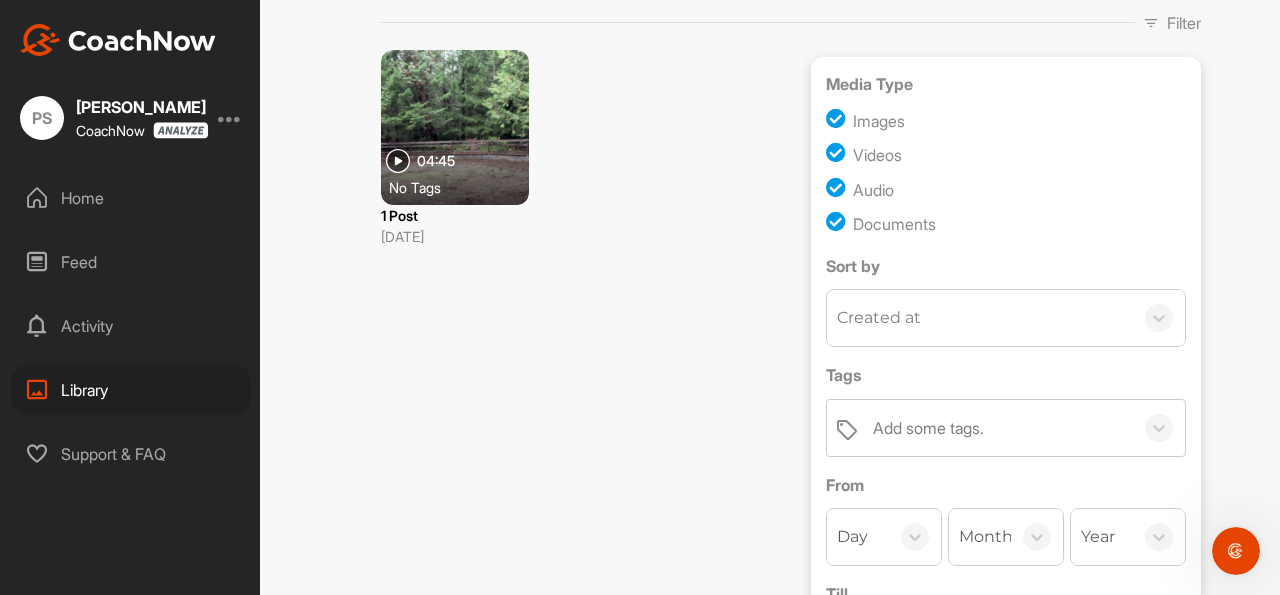 scroll, scrollTop: 0, scrollLeft: 0, axis: both 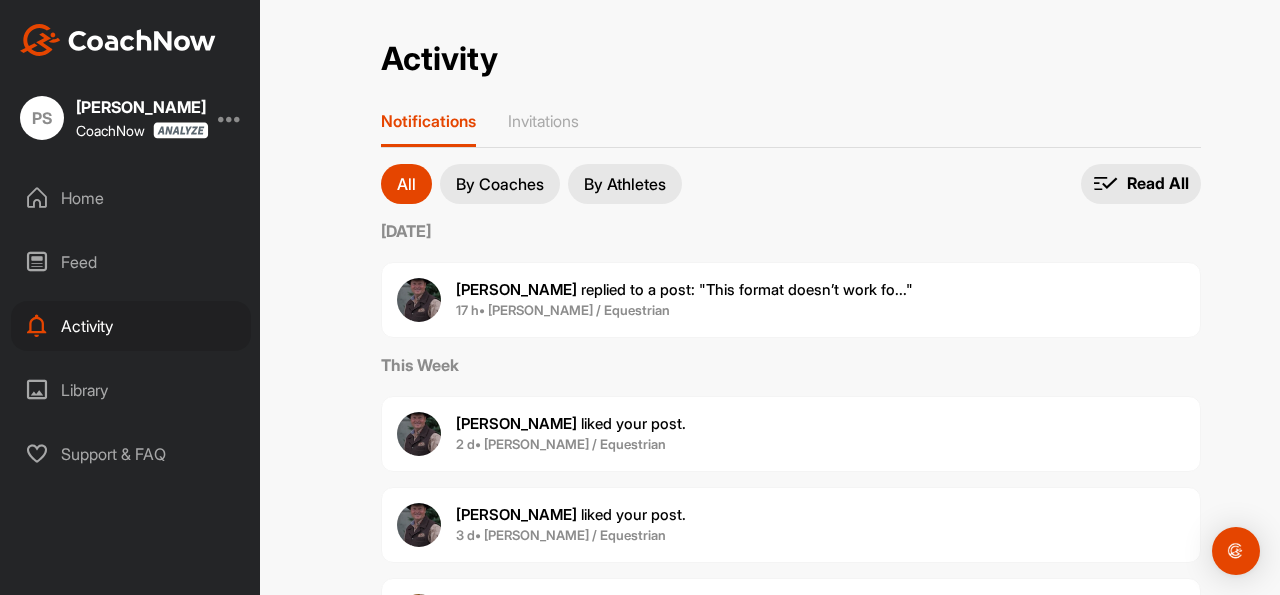 click on "Library" at bounding box center (131, 390) 